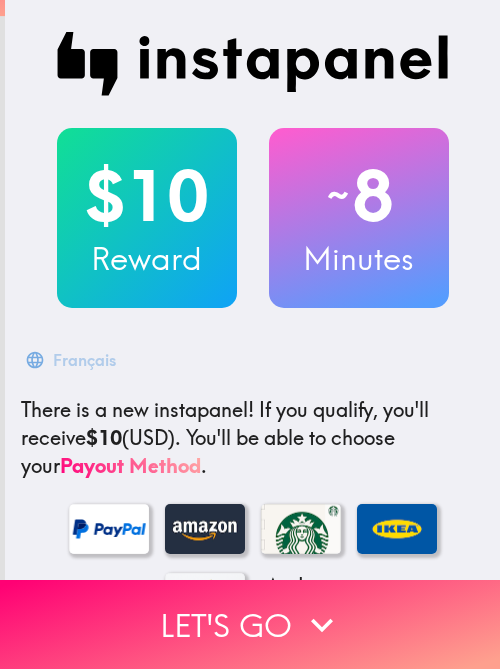scroll, scrollTop: 0, scrollLeft: 0, axis: both 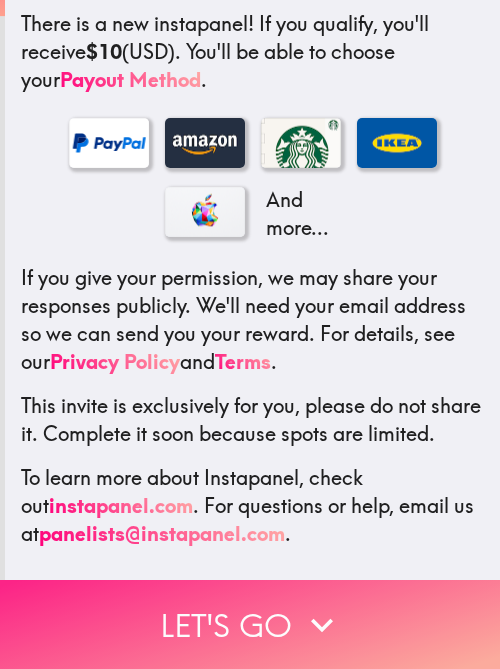 click on "Let's go" at bounding box center (250, 624) 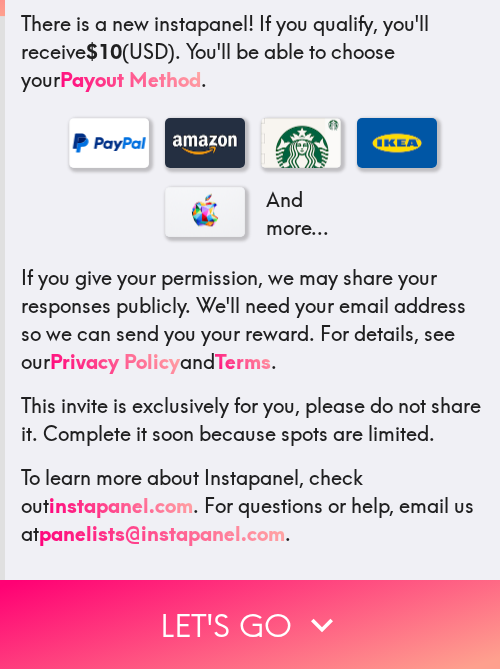 scroll, scrollTop: 264, scrollLeft: 0, axis: vertical 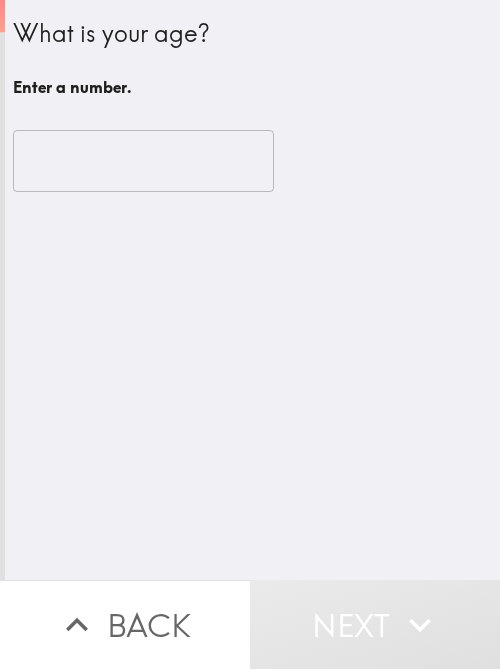 click at bounding box center [143, 161] 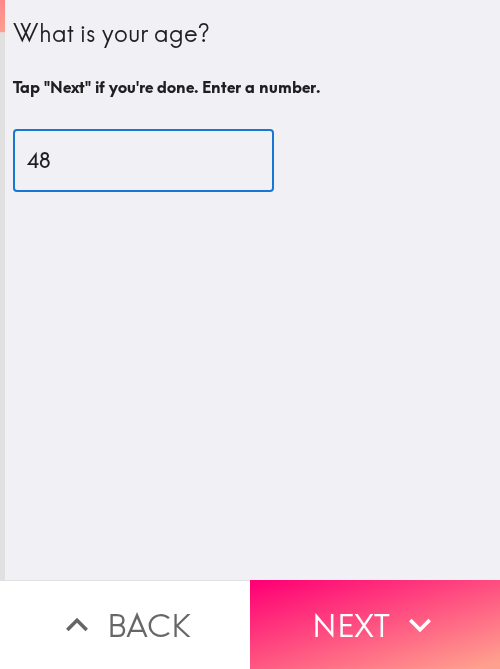 type on "48" 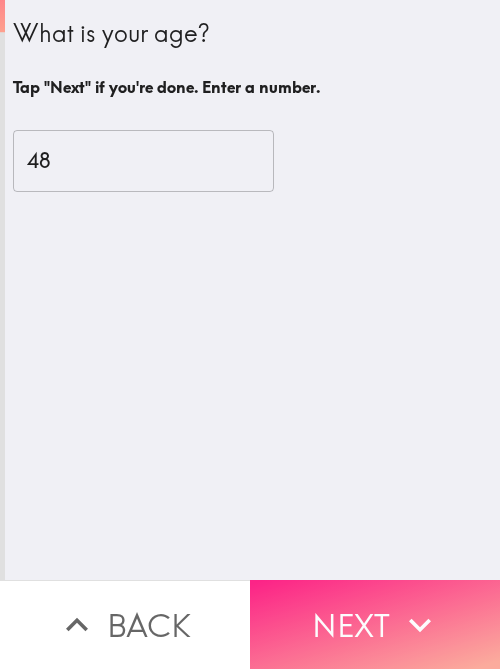 click on "Next" at bounding box center (375, 624) 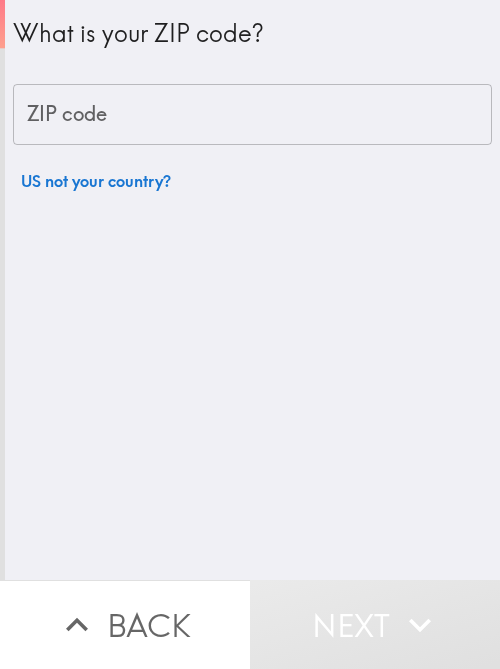 click on "What is your ZIP code? ZIP code ZIP code US not your country?" at bounding box center (252, 290) 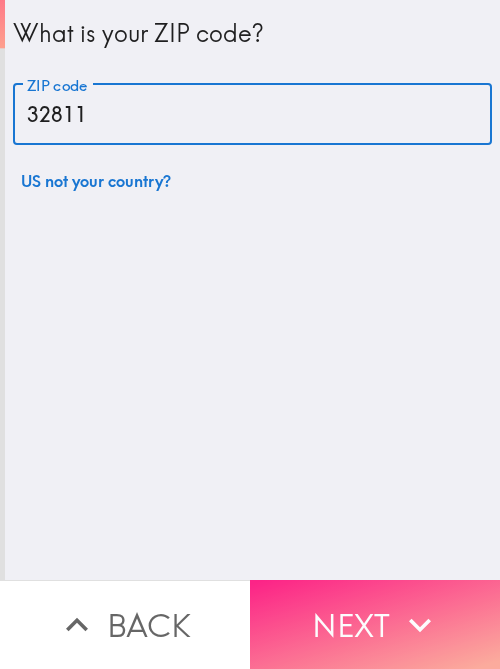 type on "32811" 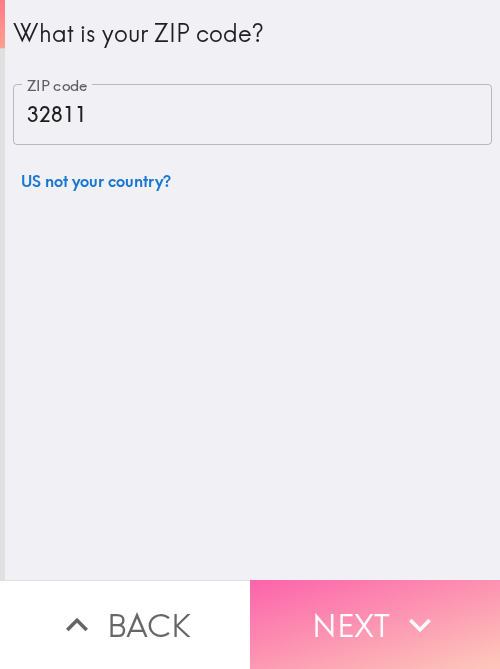 click on "Next" at bounding box center (375, 624) 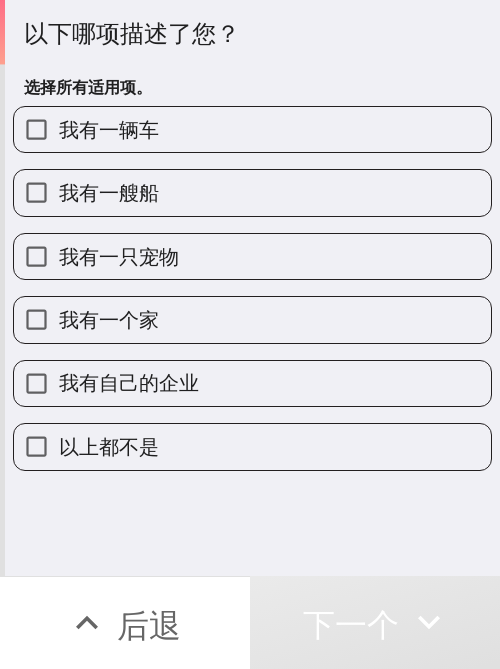 click on "我有自己的企业" at bounding box center (129, 382) 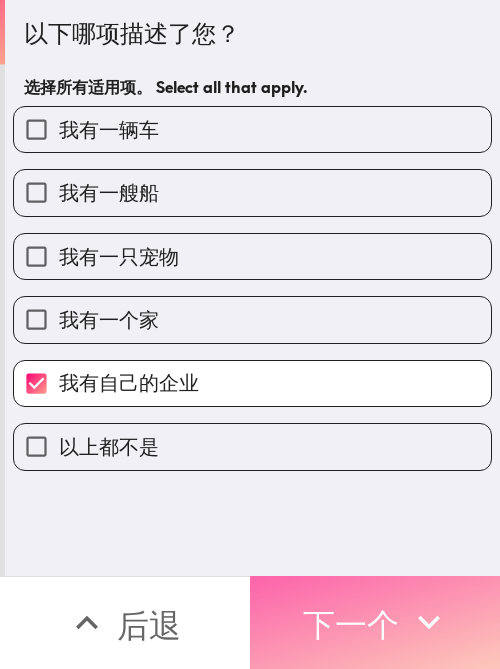 click on "下一个" at bounding box center [351, 622] 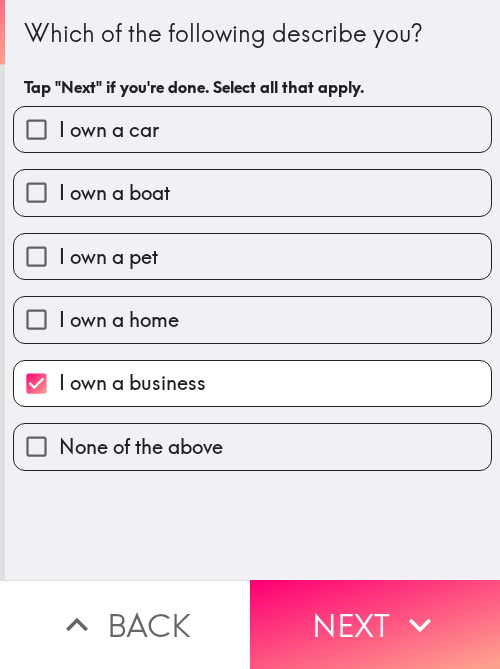 scroll, scrollTop: 0, scrollLeft: 0, axis: both 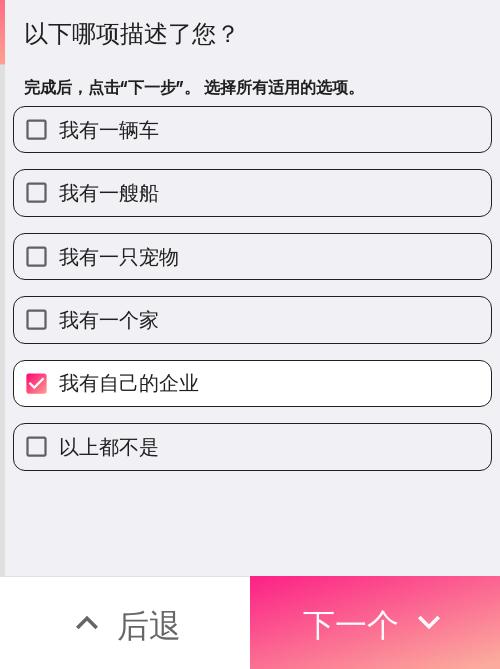 click on "下一个" at bounding box center (375, 622) 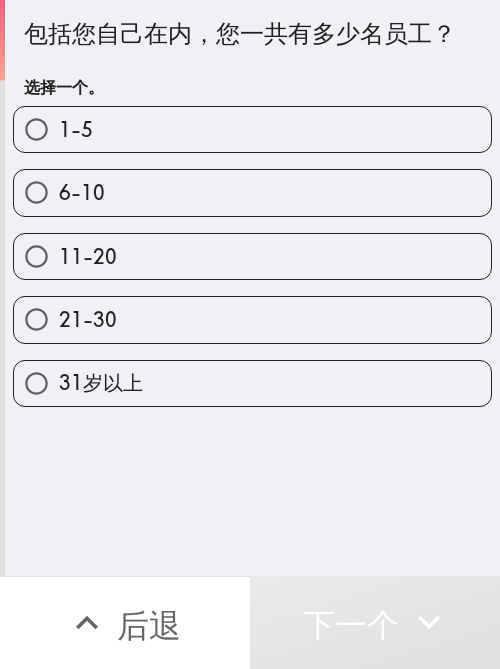 click on "1-5" at bounding box center [252, 129] 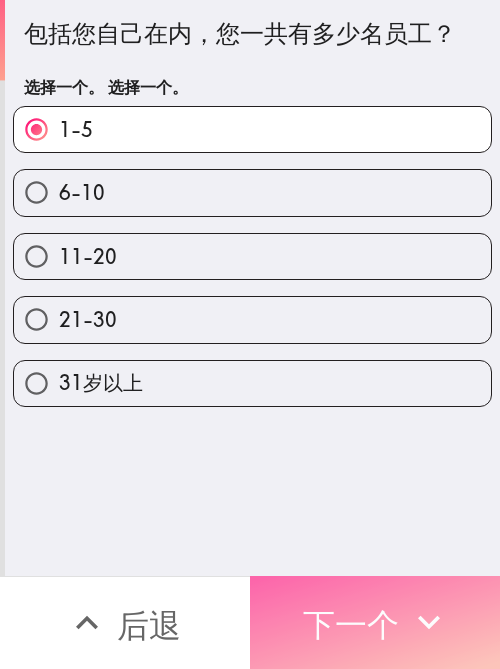 click on "下一个" at bounding box center (375, 622) 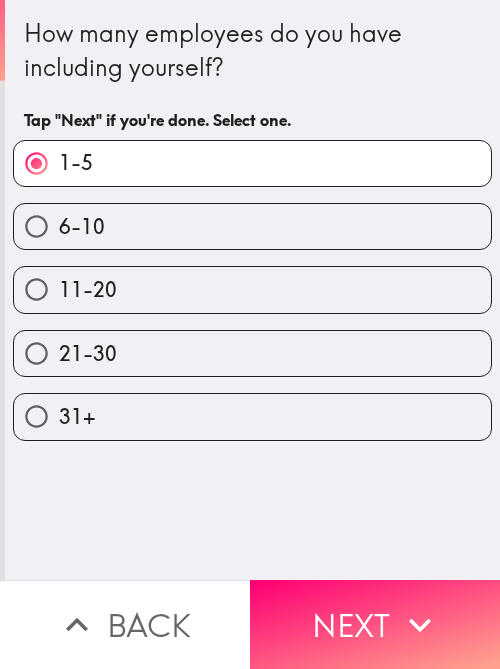 scroll, scrollTop: 0, scrollLeft: 0, axis: both 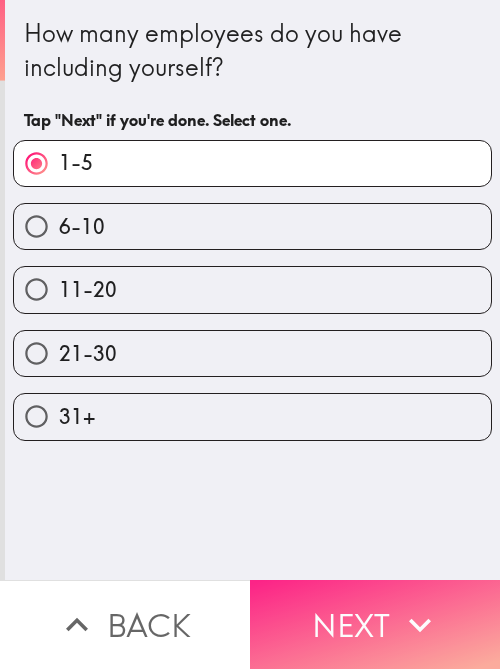 click on "Next" at bounding box center [375, 624] 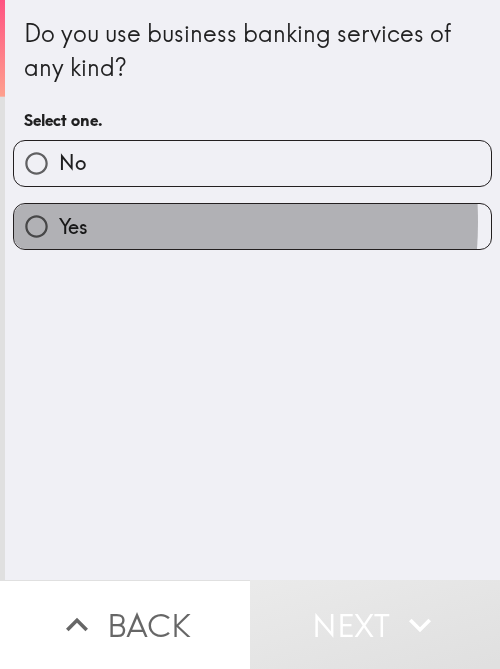 click on "Yes" at bounding box center (252, 226) 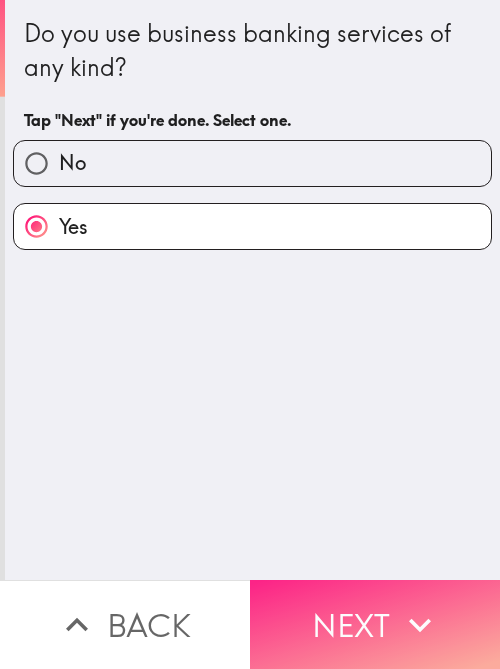 click on "Next" at bounding box center [375, 624] 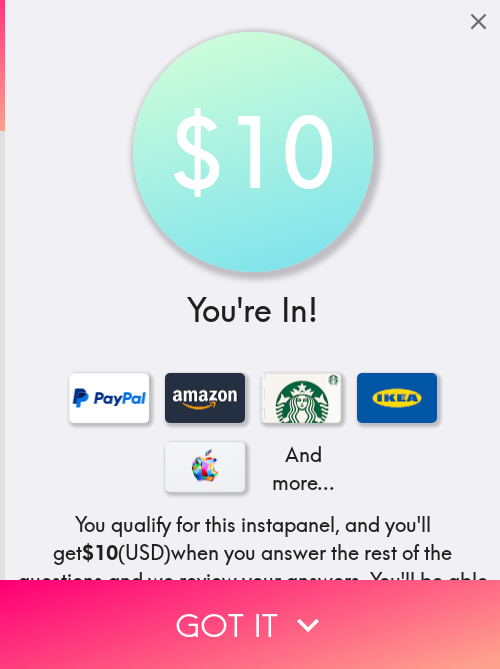 scroll, scrollTop: 200, scrollLeft: 0, axis: vertical 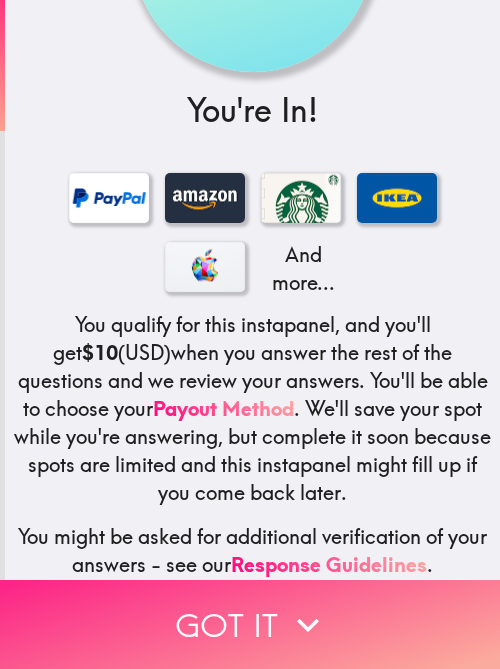 click on "Got it" at bounding box center (250, 624) 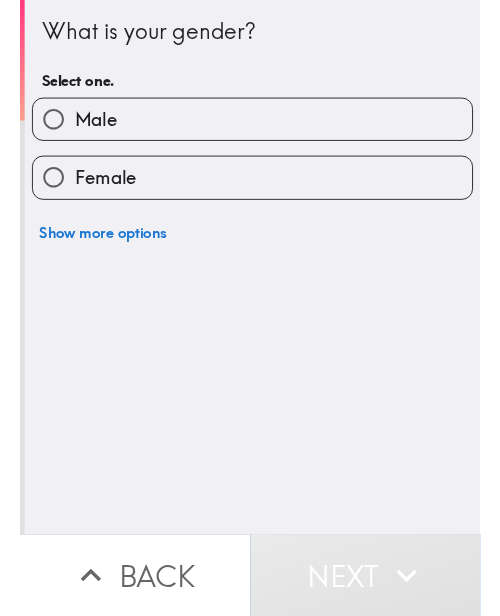 scroll, scrollTop: 0, scrollLeft: 0, axis: both 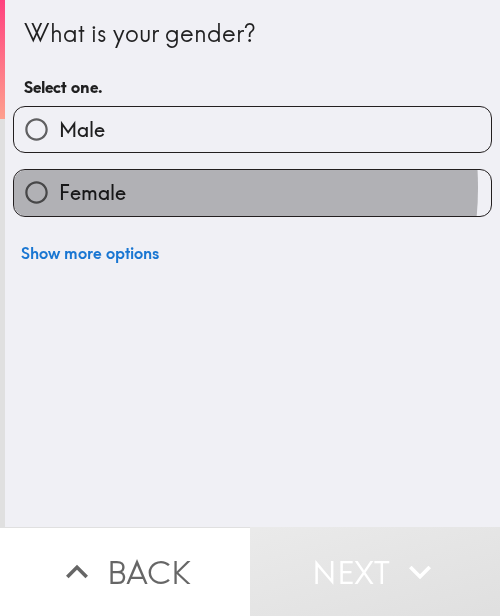 click on "Female" at bounding box center (252, 192) 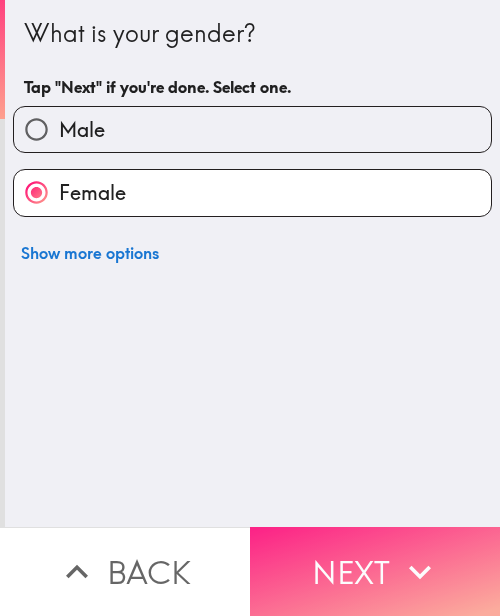 drag, startPoint x: 380, startPoint y: 546, endPoint x: 360, endPoint y: 542, distance: 20.396078 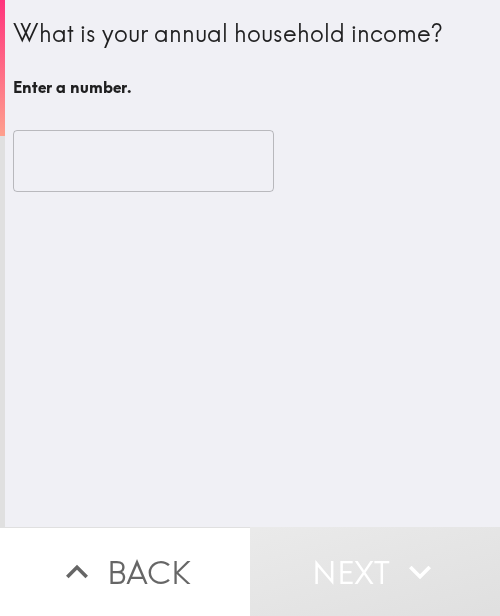 click at bounding box center [143, 161] 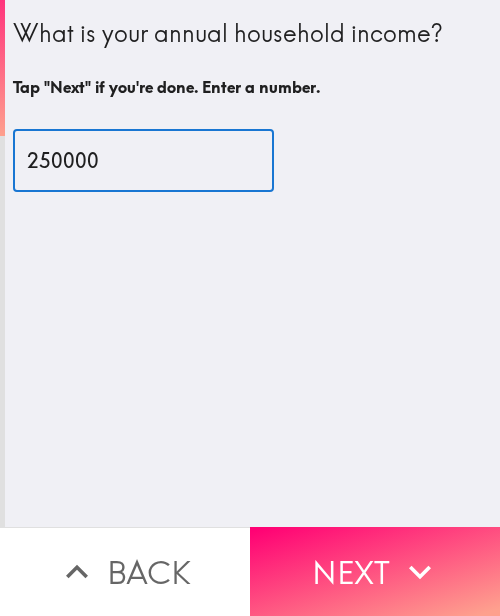 type on "250000" 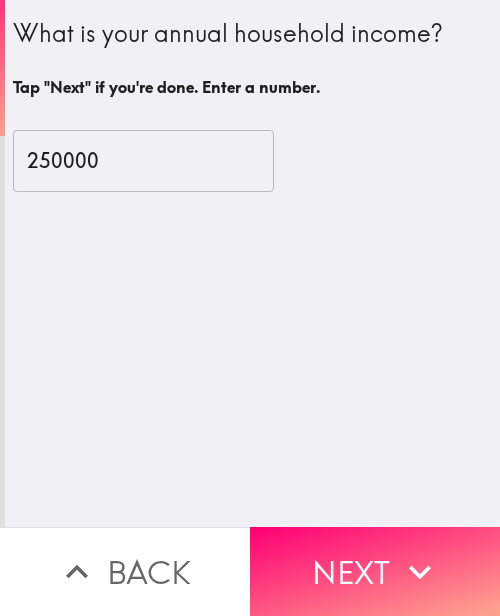 drag, startPoint x: 163, startPoint y: 367, endPoint x: 183, endPoint y: 416, distance: 52.924473 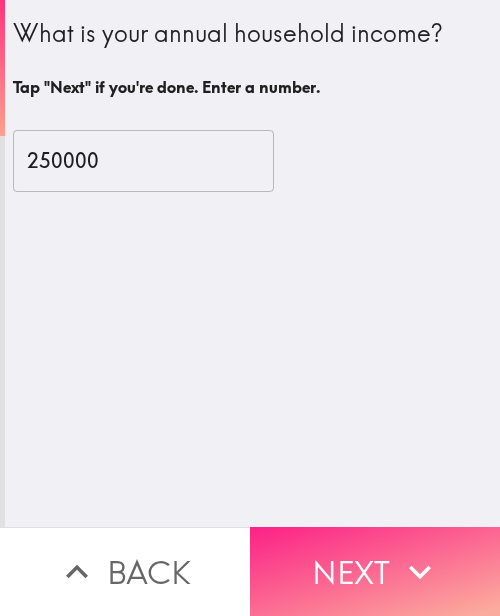 click on "Next" at bounding box center [375, 571] 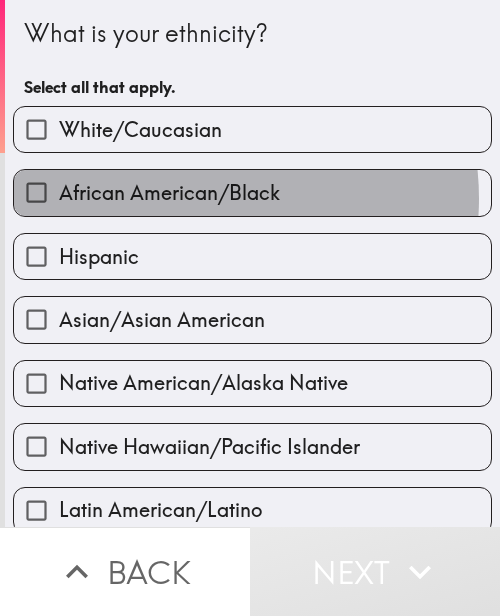 click on "African American/Black" at bounding box center (169, 193) 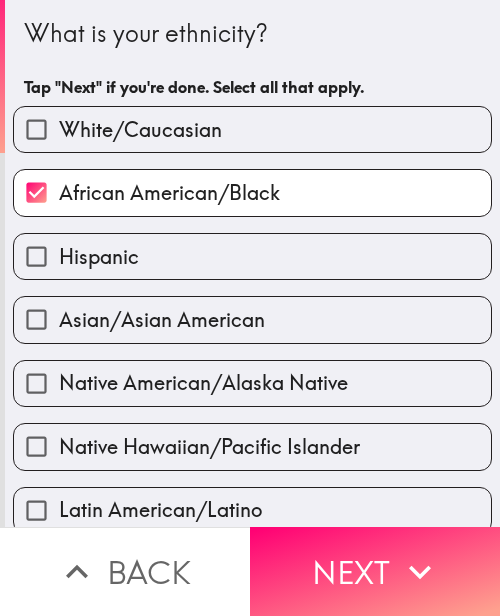 click on "White/Caucasian" at bounding box center [140, 130] 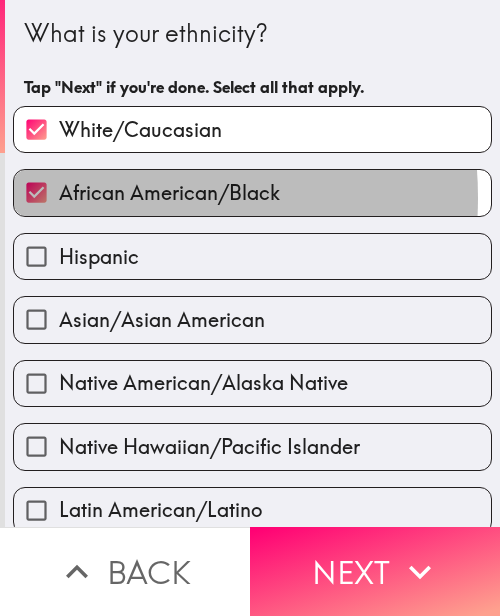 click on "African American/Black" at bounding box center [169, 193] 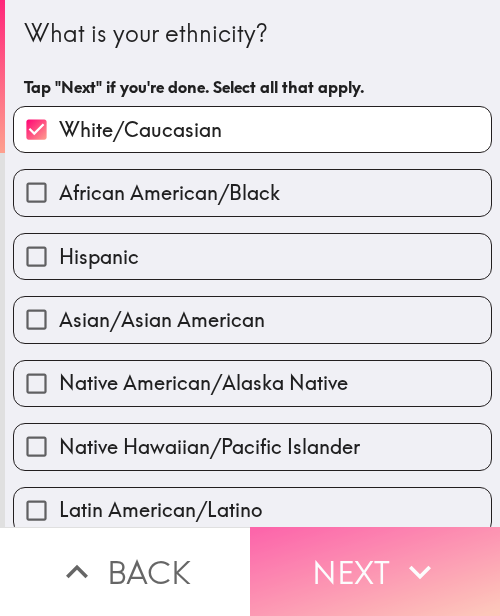 click on "Next" at bounding box center [375, 571] 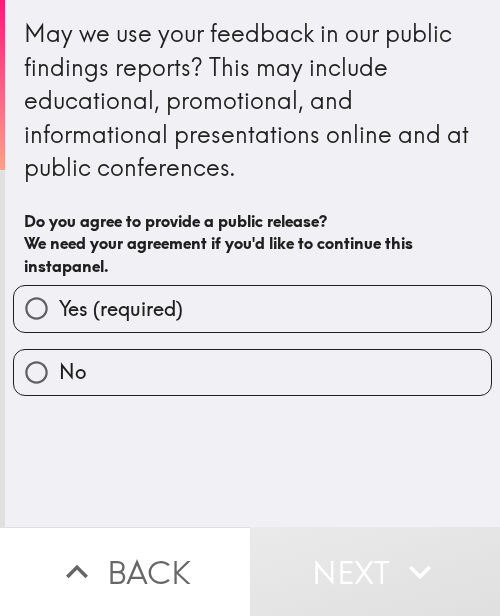 click on "Yes (required)" at bounding box center (121, 309) 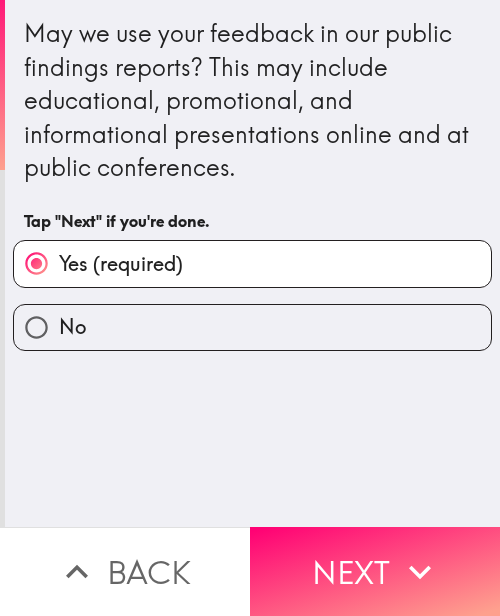 click on "May we use your feedback in our public findings reports? This may include educational, promotional, and informational presentations online and at public conferences. Tap "Next" if you're done. Yes (required) No" at bounding box center [252, 263] 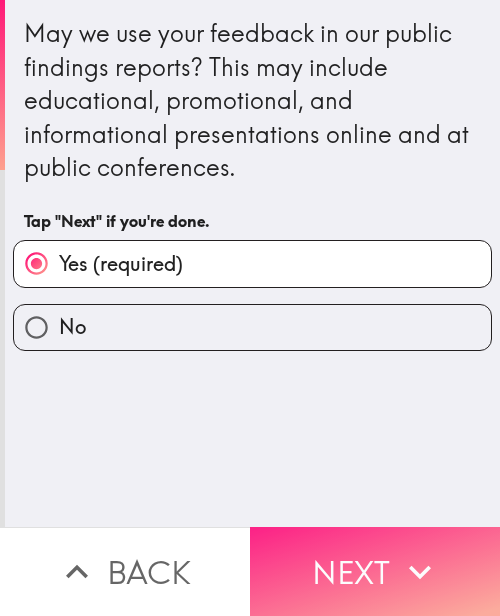 click on "Next" at bounding box center [375, 571] 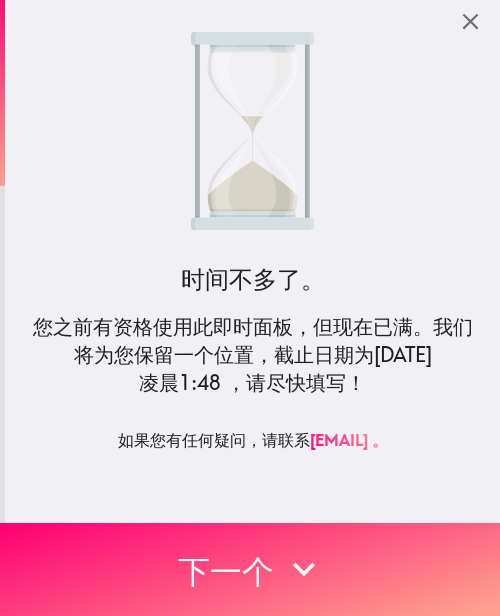 click on "时间不多了。 您之前有资格使用此即时面板，但现在已满。我们将为您保留一个位置，截止日期为 [DATE] 凌晨1:48 ，请尽快填写！ 如果您有任何疑问， 请联系 [EMAIL] 。" at bounding box center (253, 261) 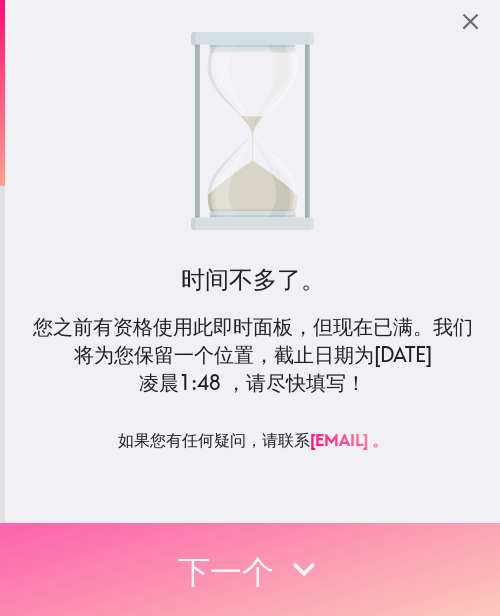 click on "下一个" at bounding box center (250, 569) 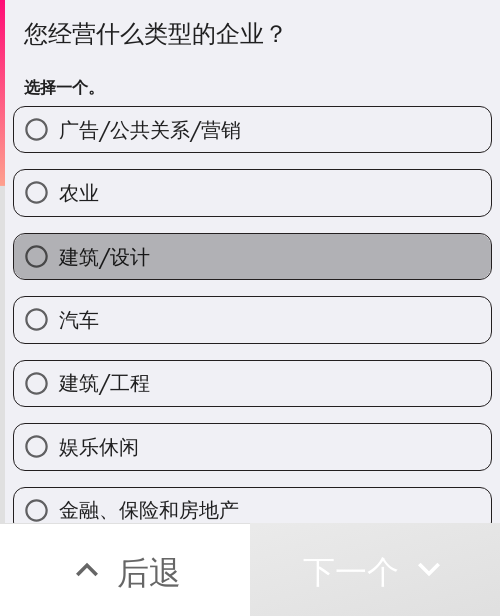 click on "建筑/设计" at bounding box center [252, 256] 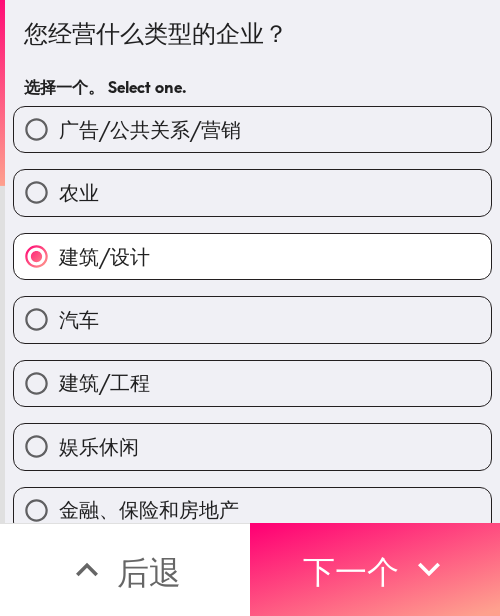 click on "建筑/设计" at bounding box center [252, 256] 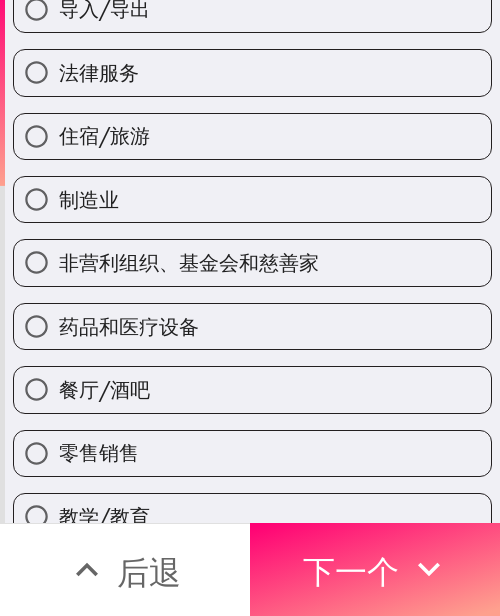 scroll, scrollTop: 850, scrollLeft: 0, axis: vertical 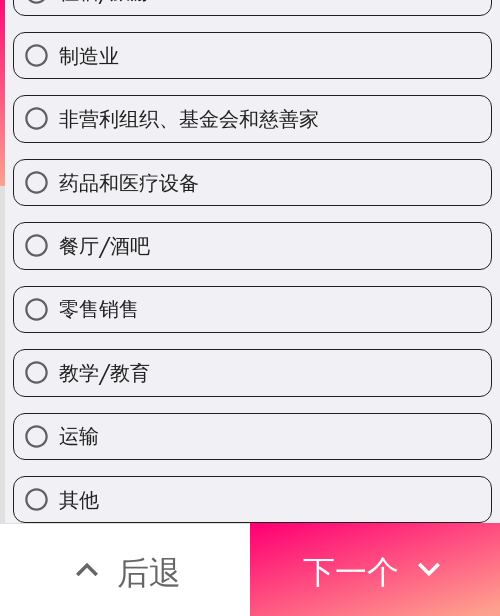 click on "药品和医疗设备" at bounding box center [129, 182] 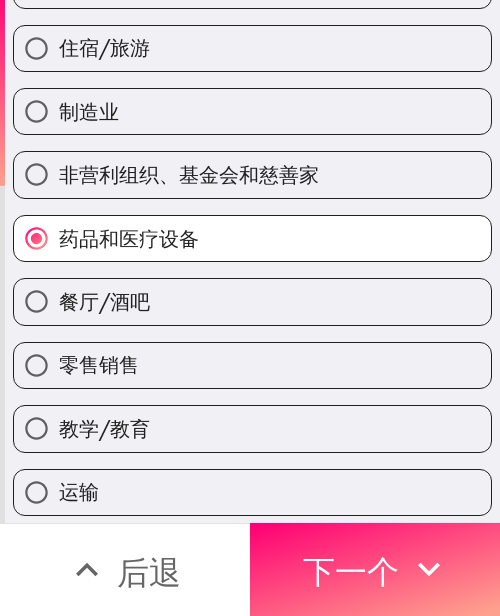 scroll, scrollTop: 850, scrollLeft: 0, axis: vertical 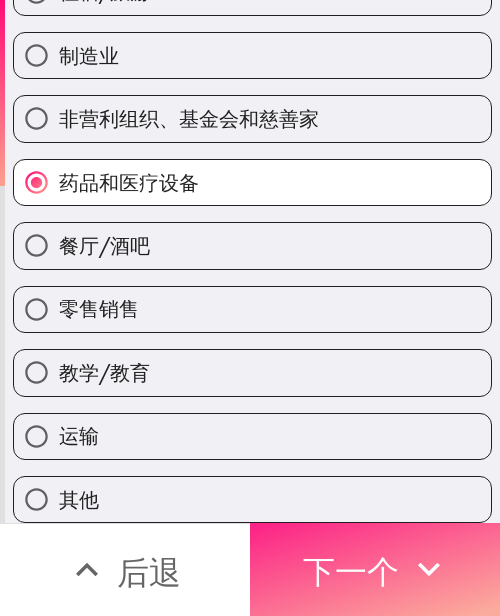 click on "下一个" at bounding box center (351, 572) 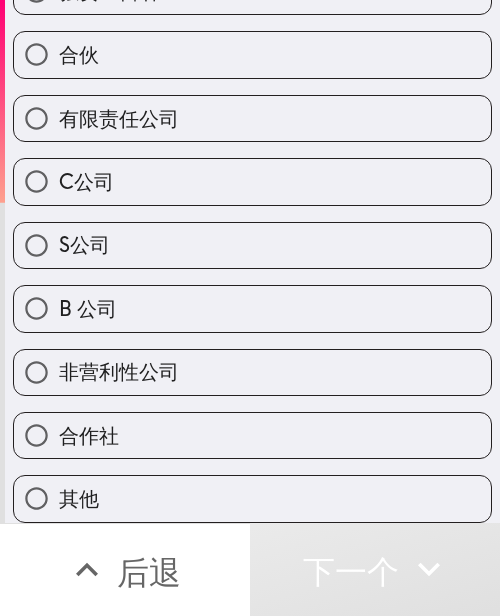 scroll, scrollTop: 0, scrollLeft: 0, axis: both 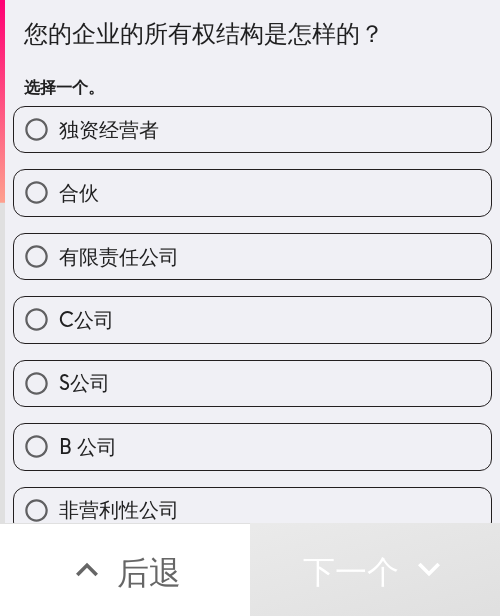 click on "合伙" at bounding box center (252, 192) 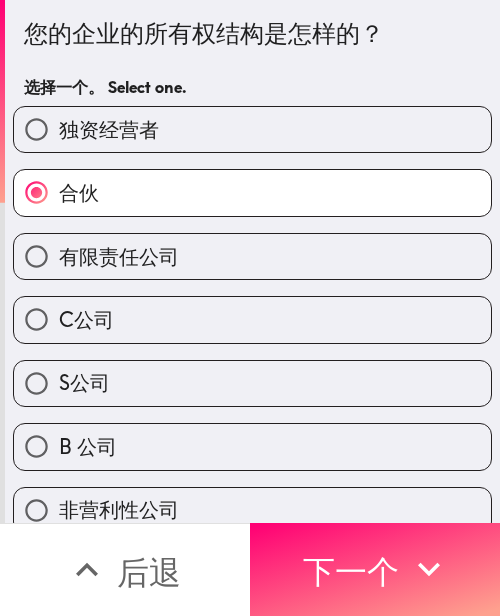 click on "独资经营者" at bounding box center (109, 129) 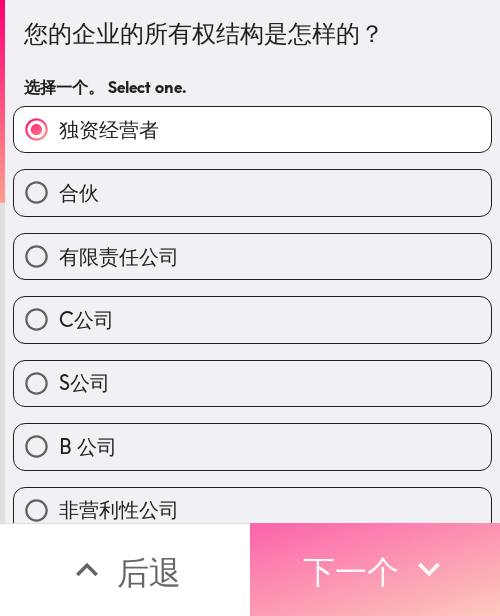 click on "下一个" at bounding box center [351, 569] 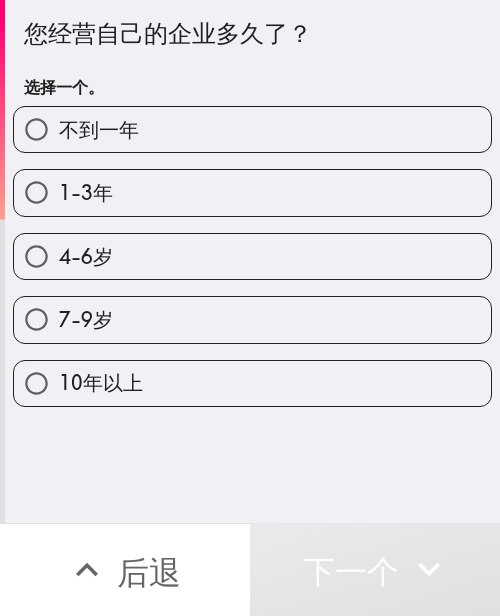 click on "4-6岁" at bounding box center [252, 256] 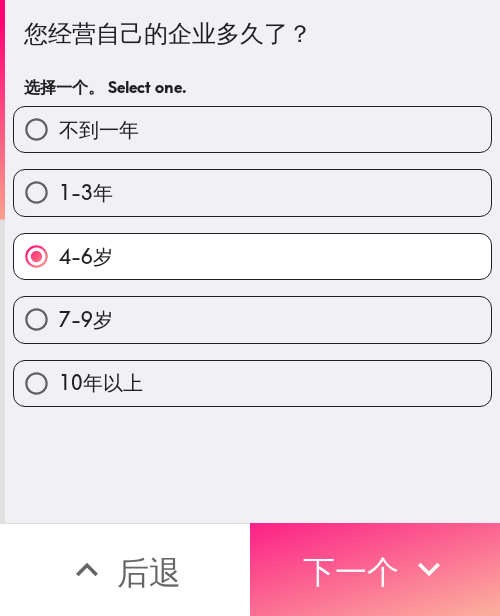 drag, startPoint x: 348, startPoint y: 537, endPoint x: 331, endPoint y: 529, distance: 18.788294 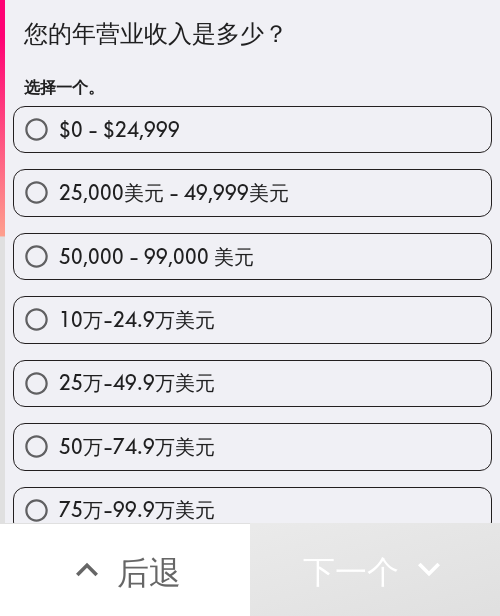 click on "25万-49.9万美元" at bounding box center [137, 382] 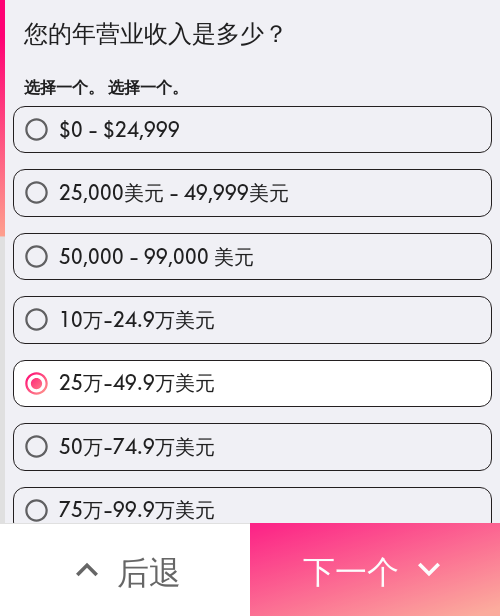 click on "下一个" at bounding box center [375, 569] 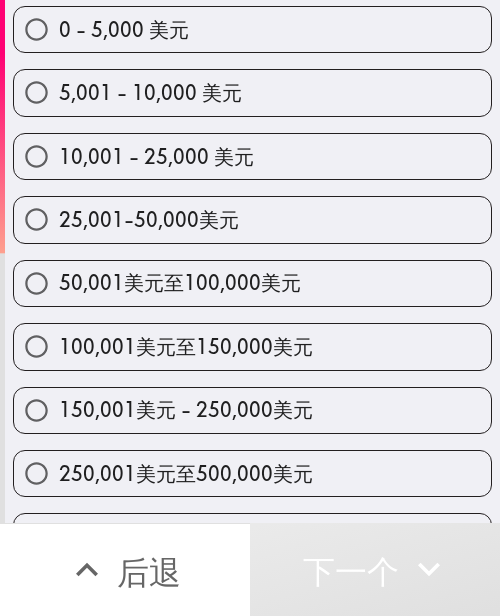 scroll, scrollTop: 200, scrollLeft: 0, axis: vertical 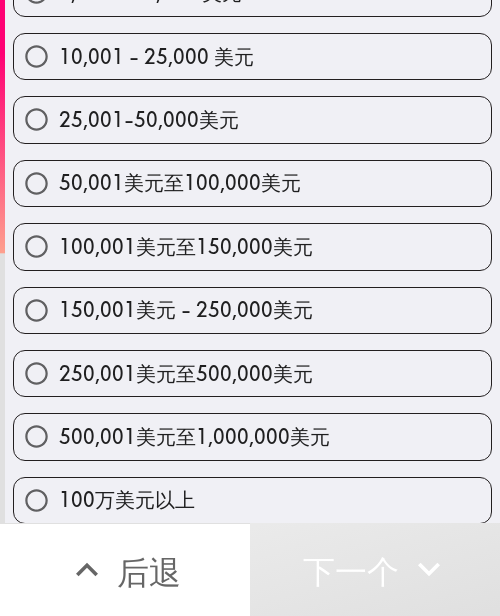 click on "250,001美元至500,000美元" at bounding box center (186, 373) 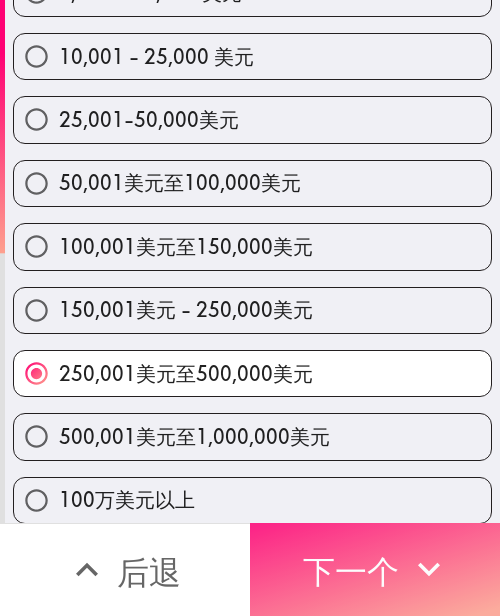 drag, startPoint x: 343, startPoint y: 537, endPoint x: 322, endPoint y: 534, distance: 21.213203 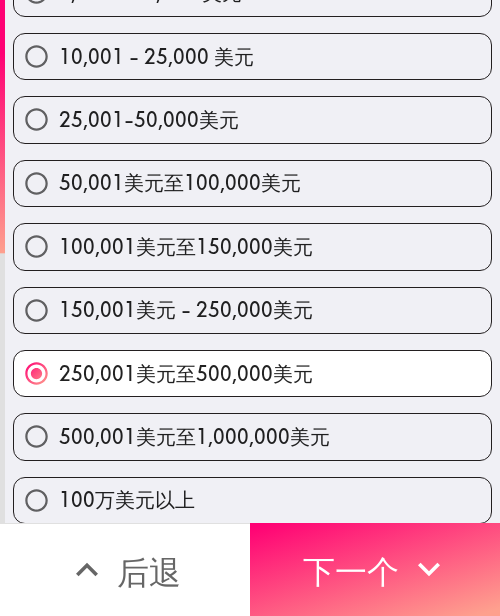 scroll, scrollTop: 0, scrollLeft: 0, axis: both 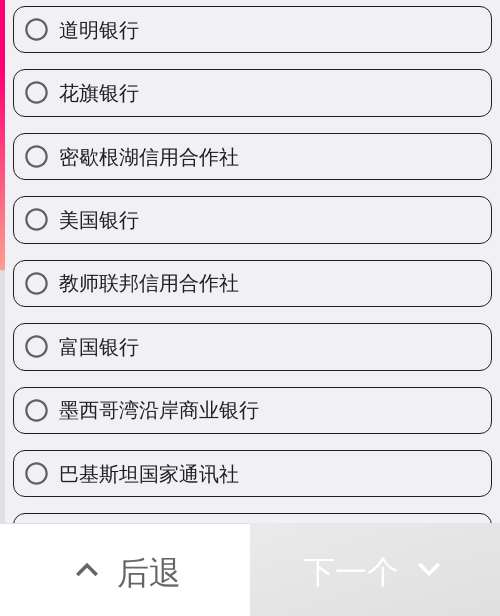 click on "富国银行" at bounding box center [99, 346] 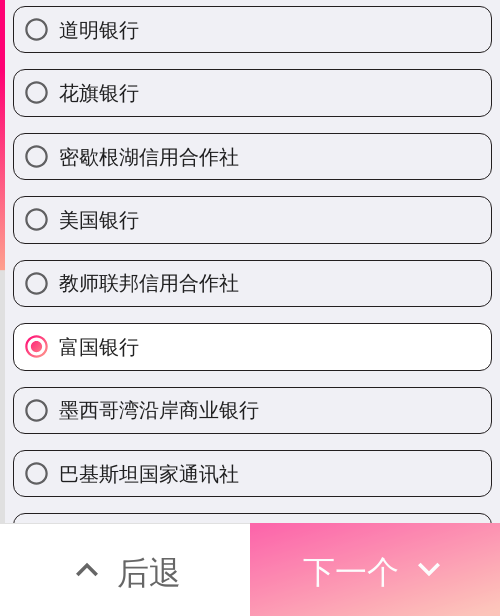 click on "下一个" at bounding box center [351, 572] 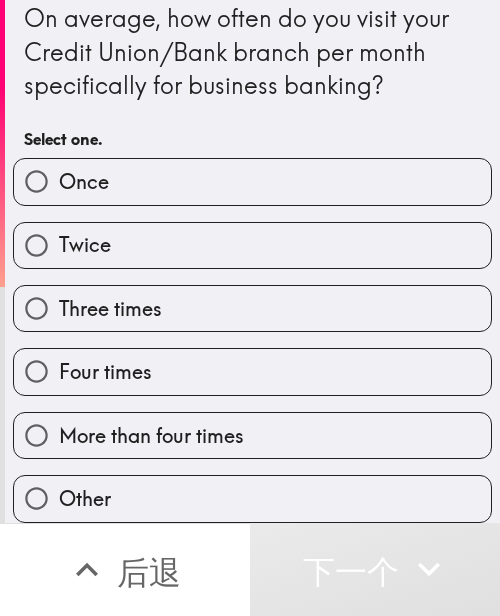 scroll, scrollTop: 0, scrollLeft: 0, axis: both 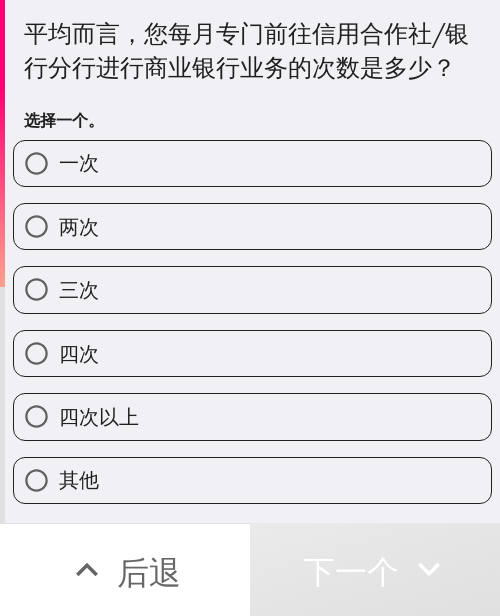 click on "四次" at bounding box center [252, 353] 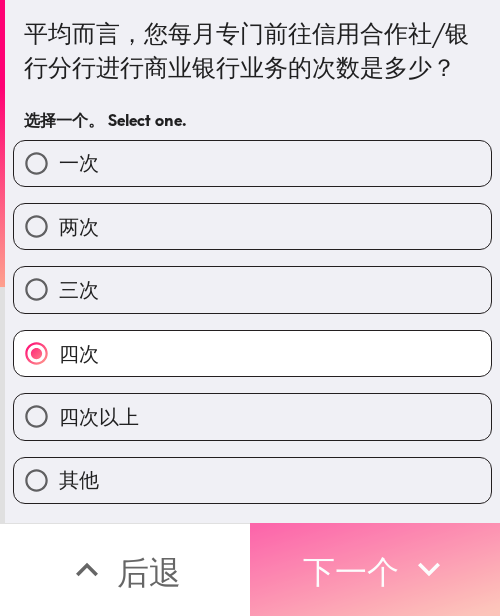 click on "下一个" at bounding box center [351, 572] 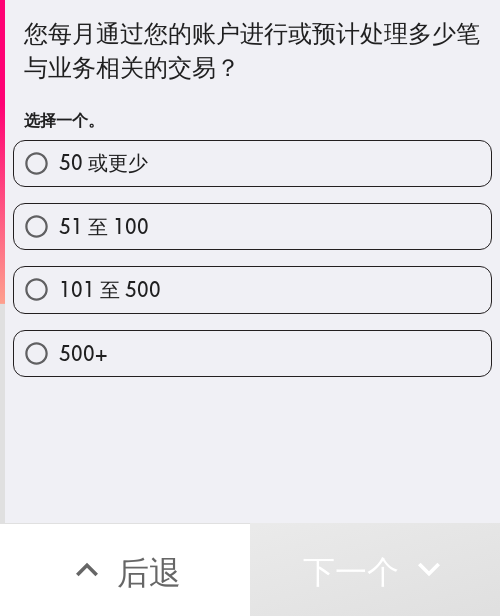 drag, startPoint x: 299, startPoint y: 457, endPoint x: 212, endPoint y: 447, distance: 87.57283 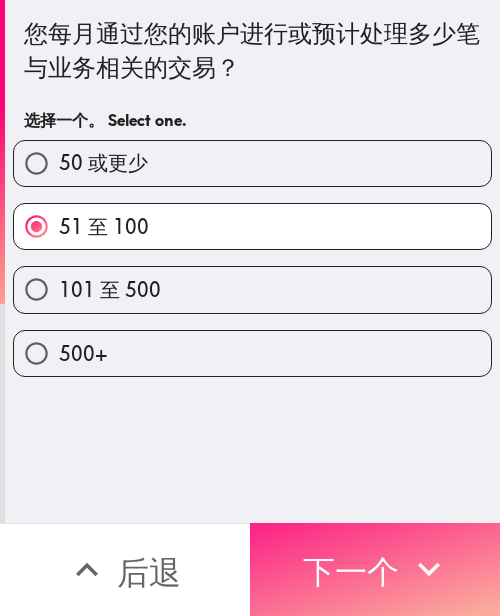 click 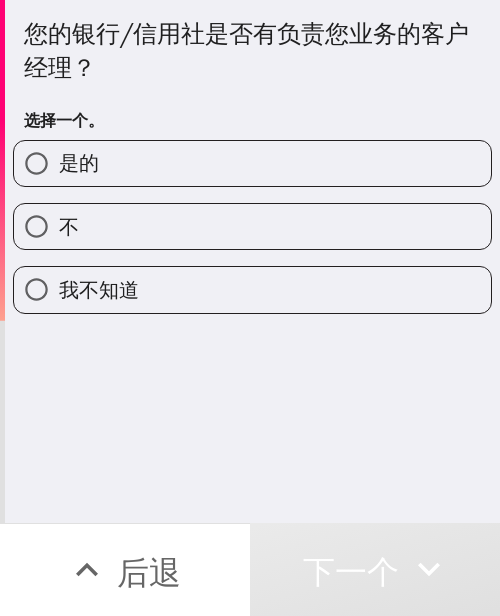 click on "是的" at bounding box center [252, 163] 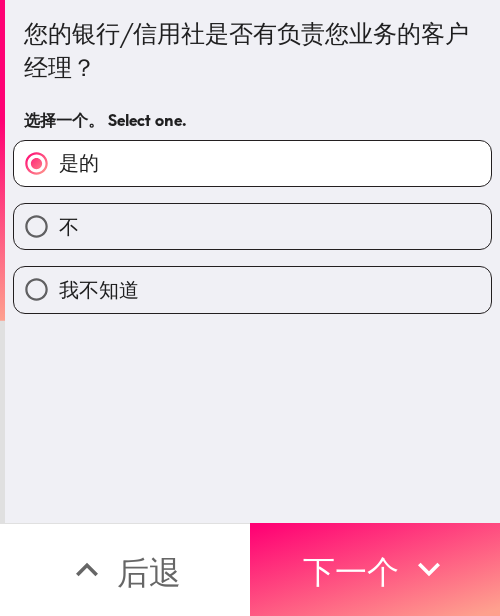 drag, startPoint x: 357, startPoint y: 554, endPoint x: 150, endPoint y: 396, distance: 260.4093 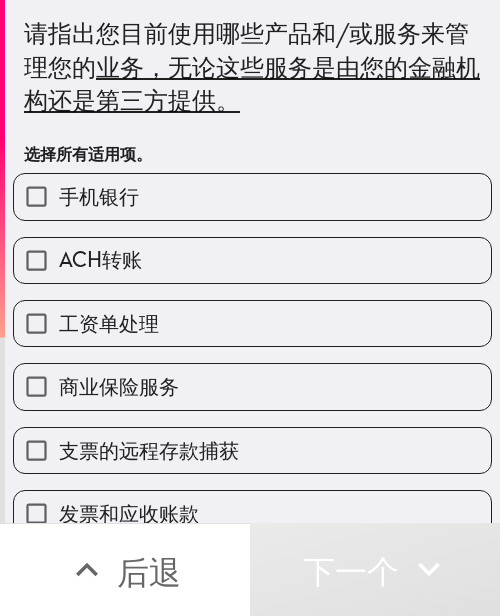 click on "工资单处理" at bounding box center [252, 323] 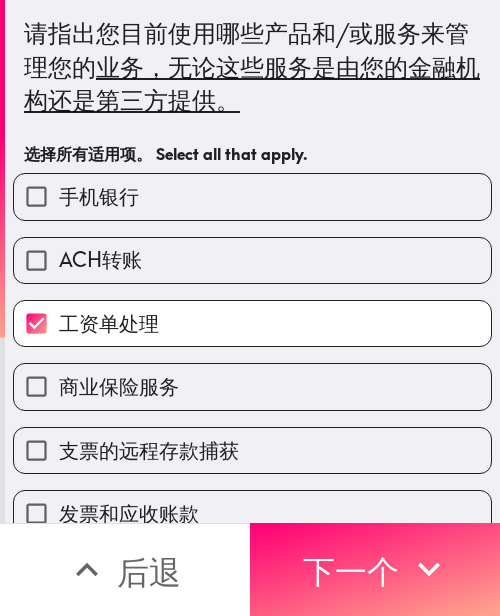 click on "手机银行" at bounding box center (252, 196) 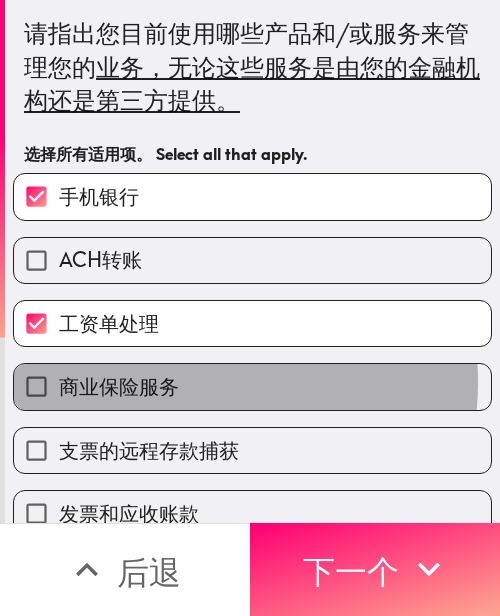 click on "商业保险服务" at bounding box center (252, 386) 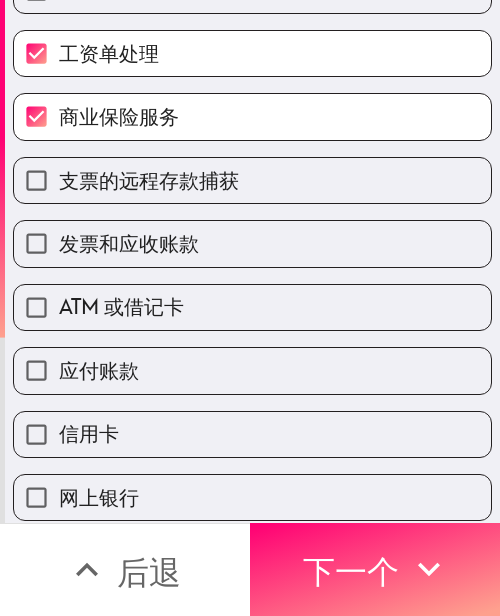 scroll, scrollTop: 500, scrollLeft: 0, axis: vertical 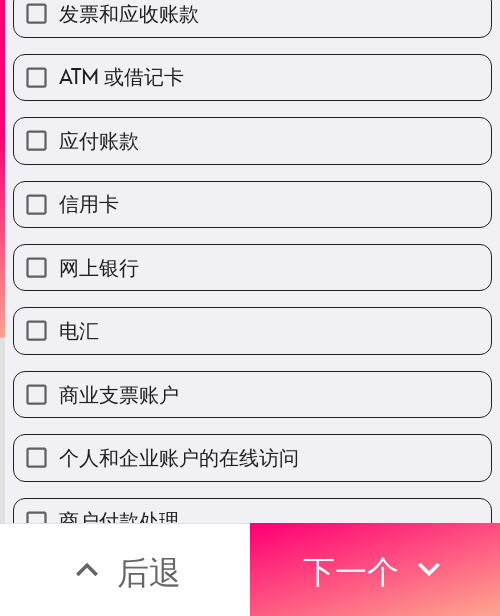 click on "网上银行" at bounding box center (252, 267) 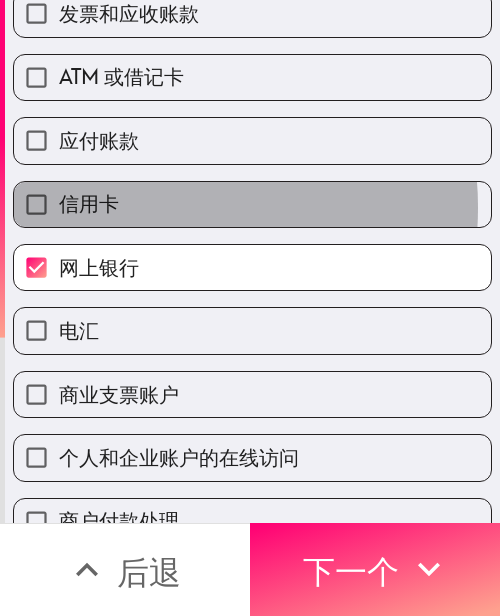 drag, startPoint x: 151, startPoint y: 208, endPoint x: 159, endPoint y: 180, distance: 29.12044 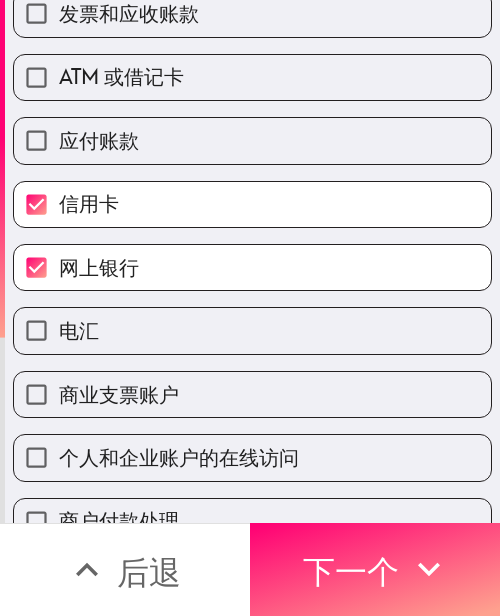click on "应付账款" at bounding box center [244, 132] 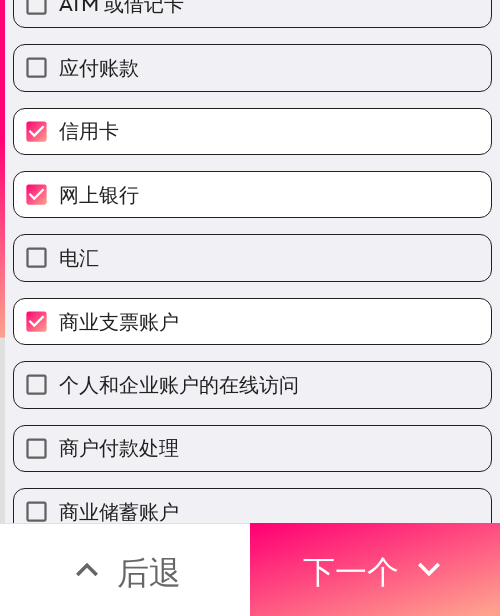 scroll, scrollTop: 664, scrollLeft: 0, axis: vertical 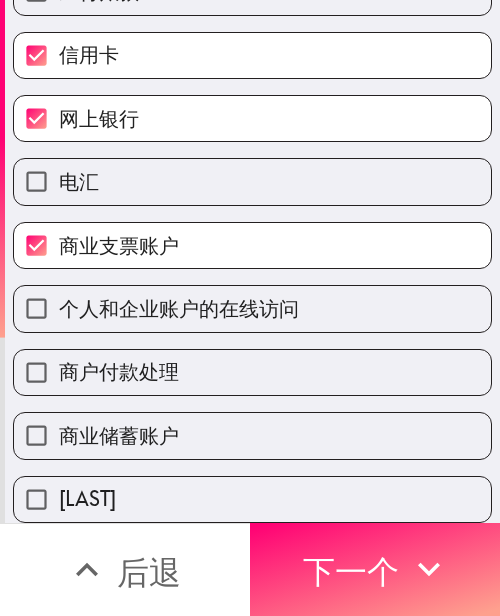 click on "商户付款处理" at bounding box center [252, 372] 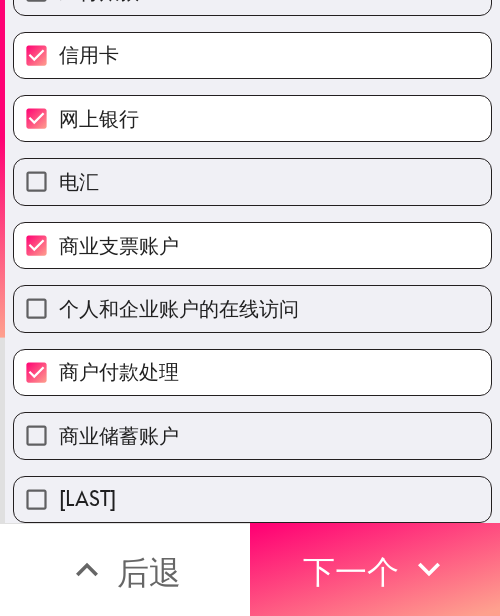 click on "商业储蓄账户" at bounding box center (119, 435) 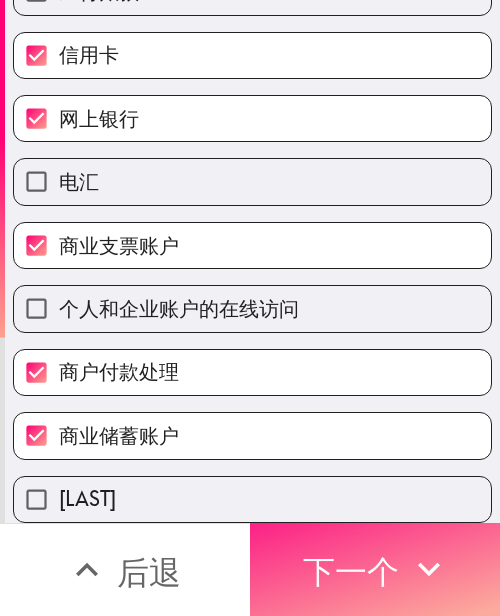 click on "下一个" at bounding box center (351, 572) 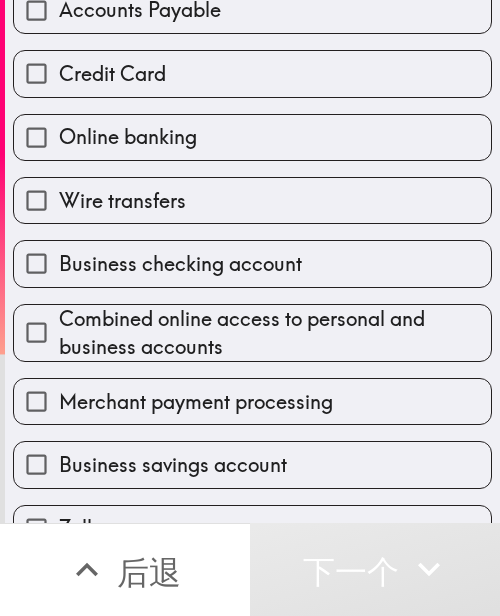 scroll, scrollTop: 597, scrollLeft: 0, axis: vertical 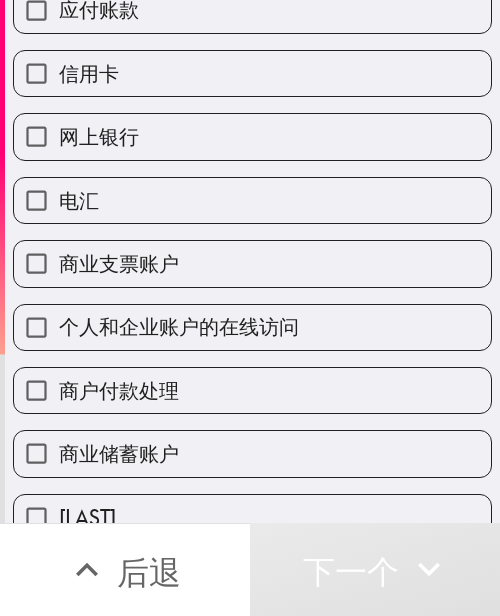 click on "商业支票账户" at bounding box center (252, 263) 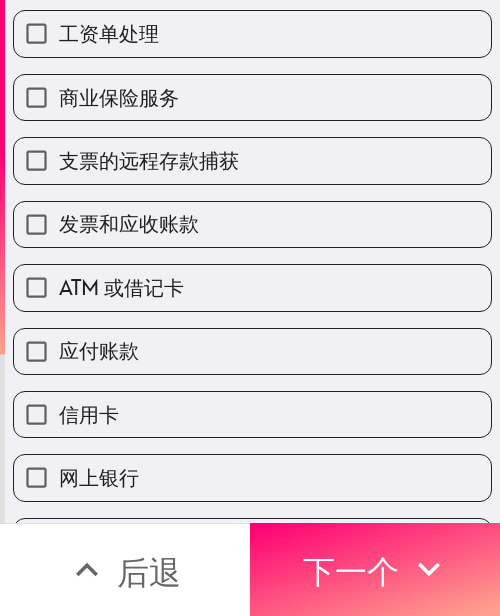 scroll, scrollTop: 97, scrollLeft: 0, axis: vertical 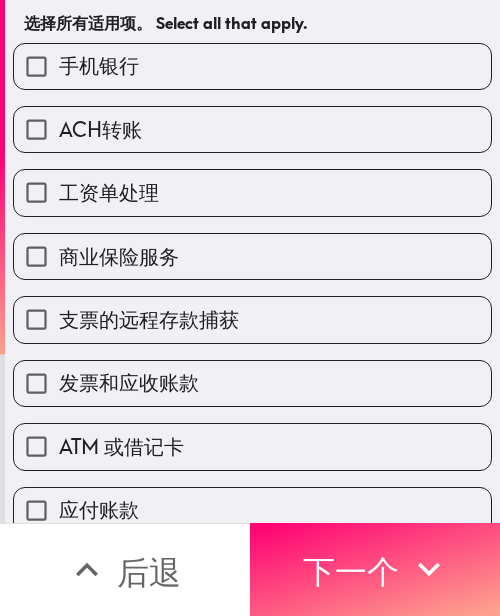 click on "工资单处理" at bounding box center (252, 192) 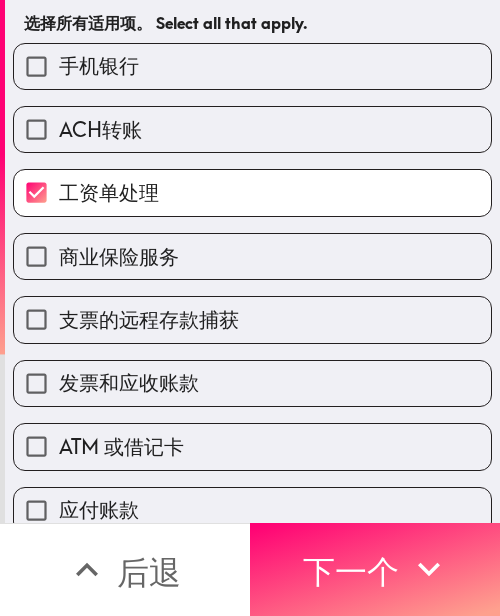 drag, startPoint x: 166, startPoint y: 95, endPoint x: 167, endPoint y: 83, distance: 12.0415945 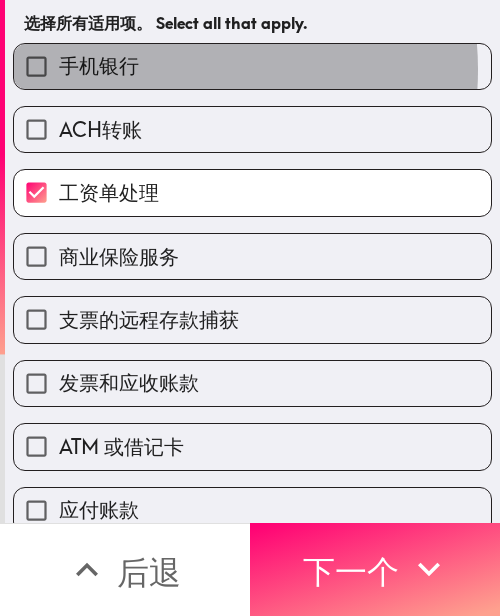 click on "手机银行" at bounding box center (252, 66) 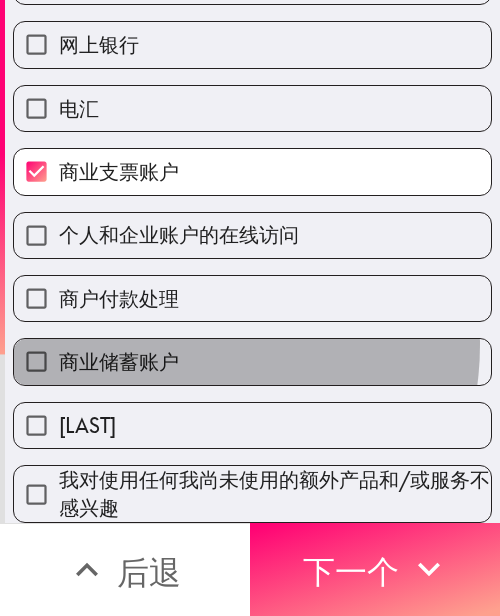 click on "商业储蓄账户" at bounding box center [252, 361] 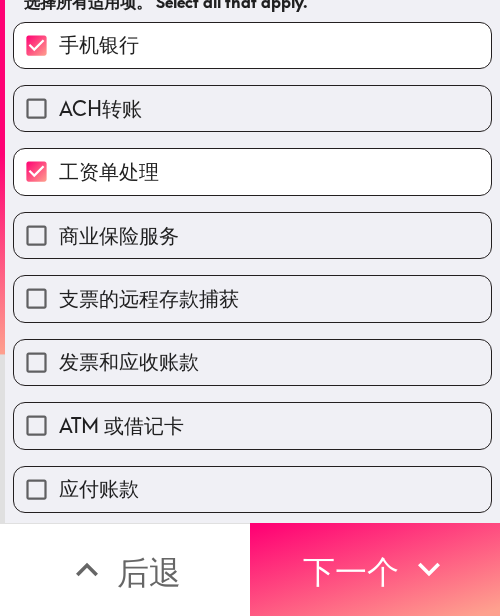 scroll, scrollTop: 0, scrollLeft: 0, axis: both 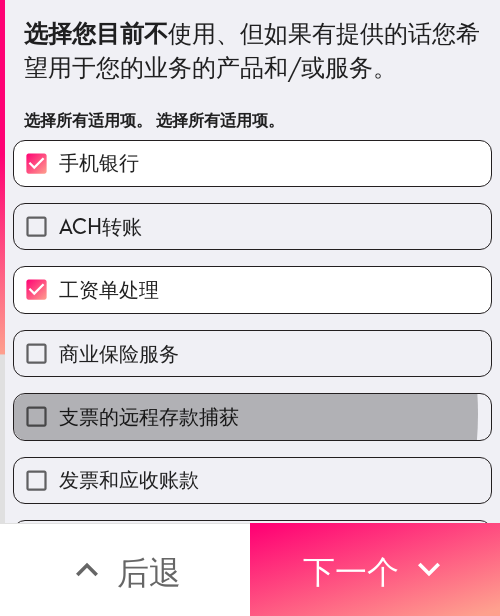 click on "支票的远程存款捕获" at bounding box center (149, 416) 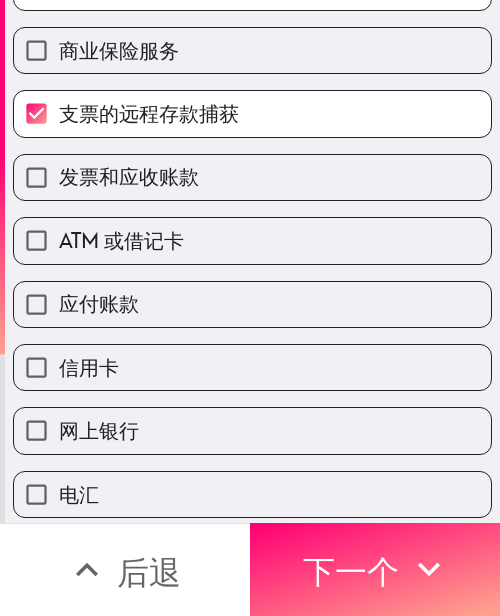 scroll, scrollTop: 500, scrollLeft: 0, axis: vertical 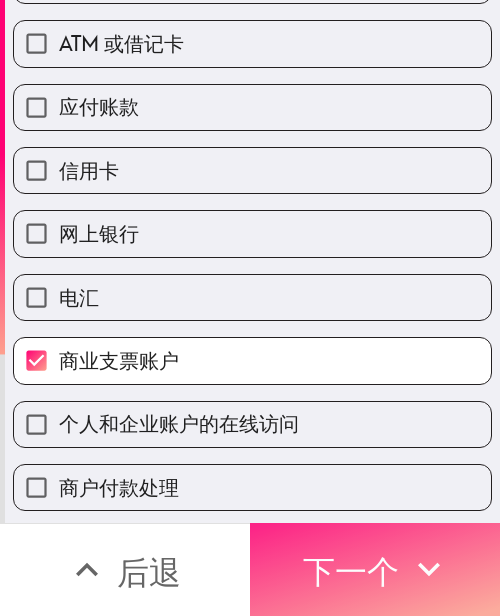 click on "下一个" at bounding box center (351, 569) 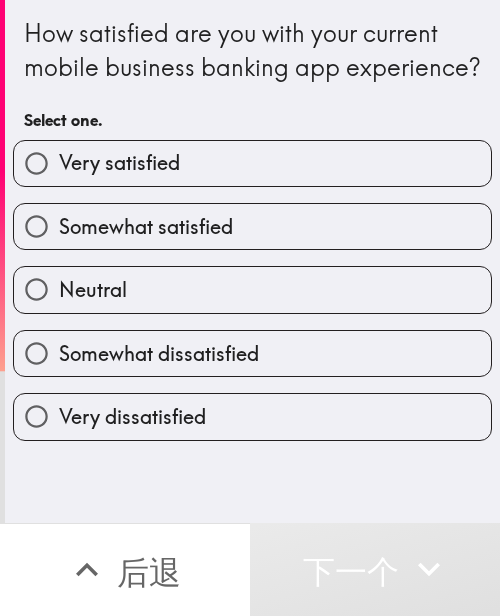 scroll, scrollTop: 0, scrollLeft: 0, axis: both 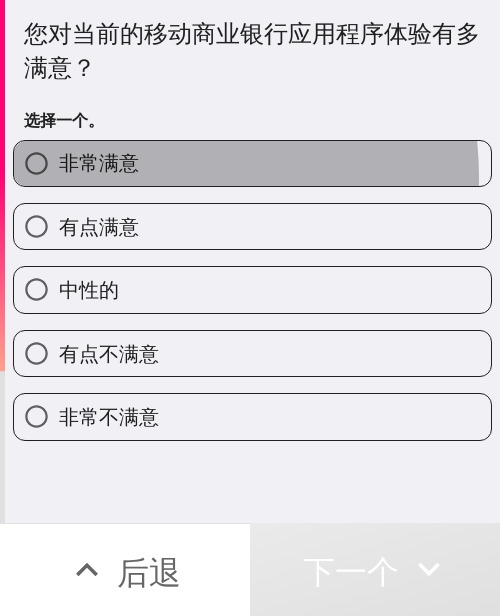 click on "非常满意" at bounding box center [252, 163] 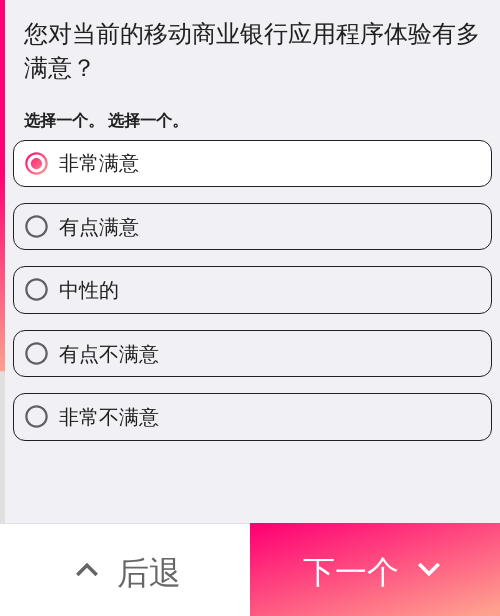 drag, startPoint x: 330, startPoint y: 536, endPoint x: 241, endPoint y: 515, distance: 91.44397 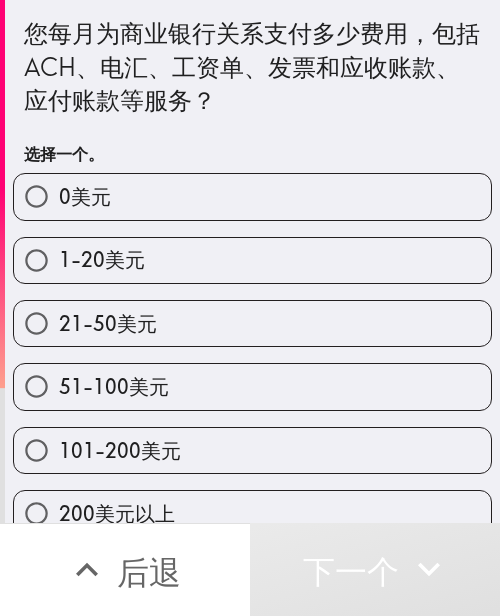 click on "51-100美元" at bounding box center [114, 386] 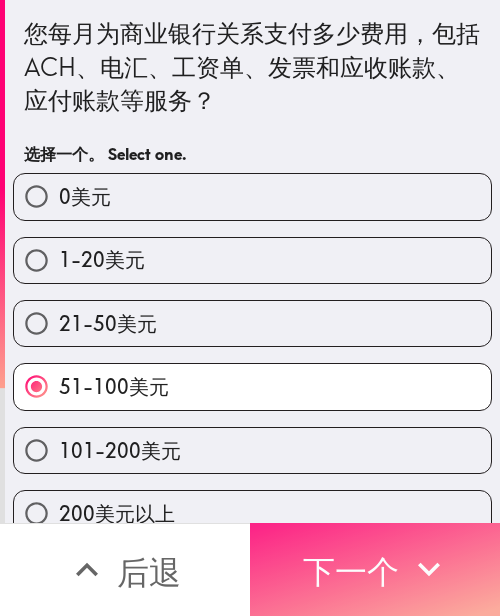 click on "下一个" at bounding box center (351, 572) 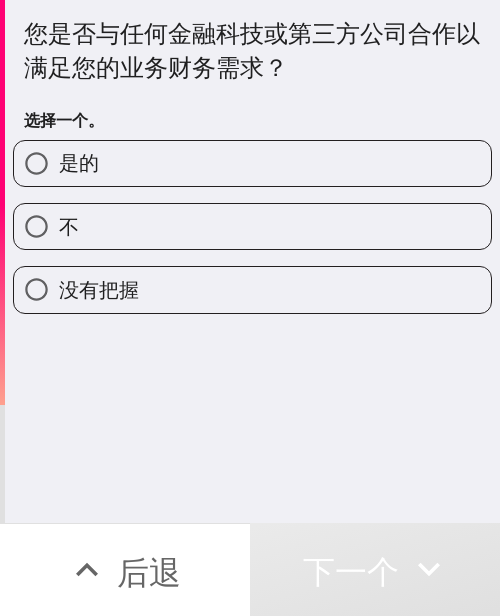 click on "是的" at bounding box center (252, 163) 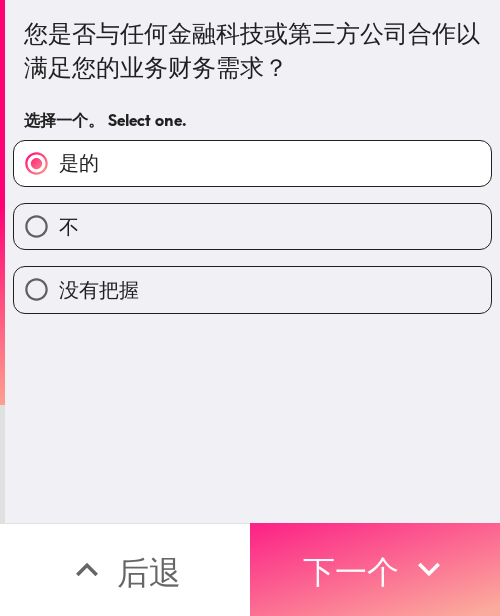drag, startPoint x: 325, startPoint y: 534, endPoint x: 285, endPoint y: 516, distance: 43.863426 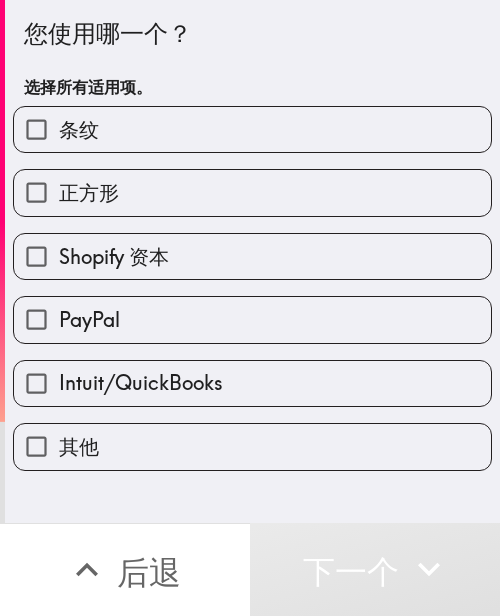click on "正方形" at bounding box center (252, 192) 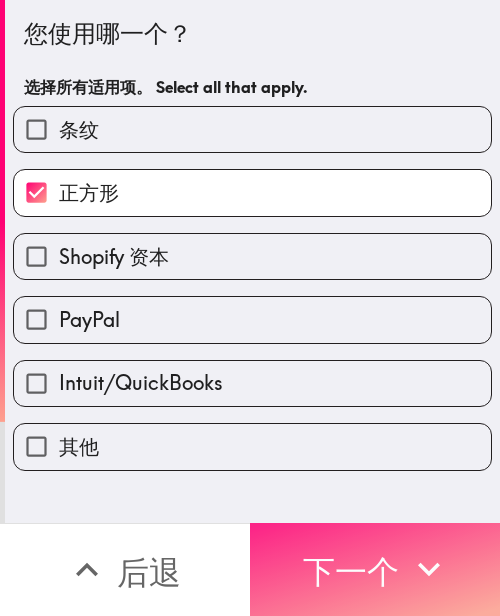click on "下一个" at bounding box center [351, 569] 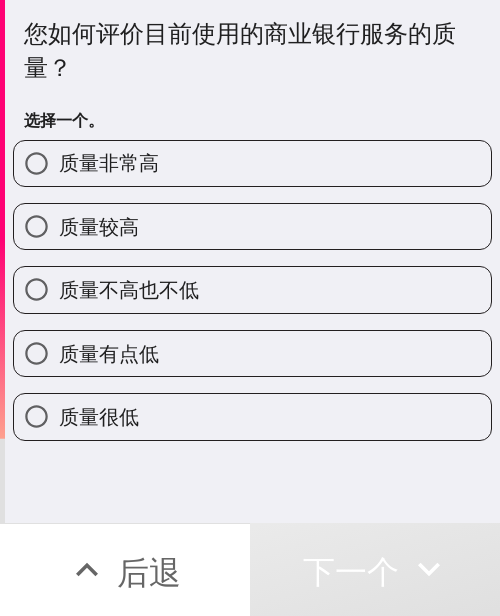 click on "质量非常高" at bounding box center (109, 162) 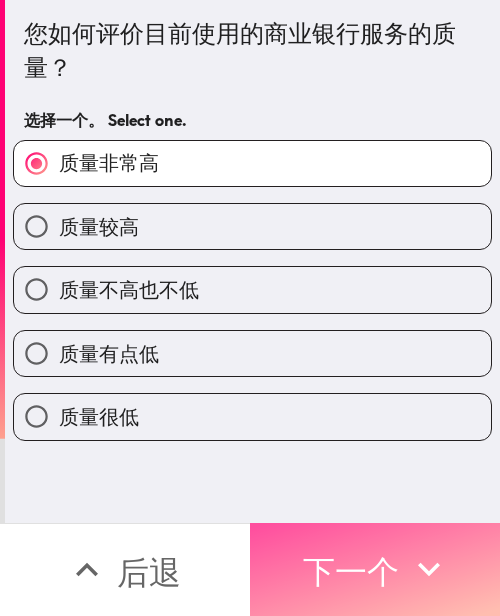 drag, startPoint x: 343, startPoint y: 545, endPoint x: 9, endPoint y: 451, distance: 346.9755 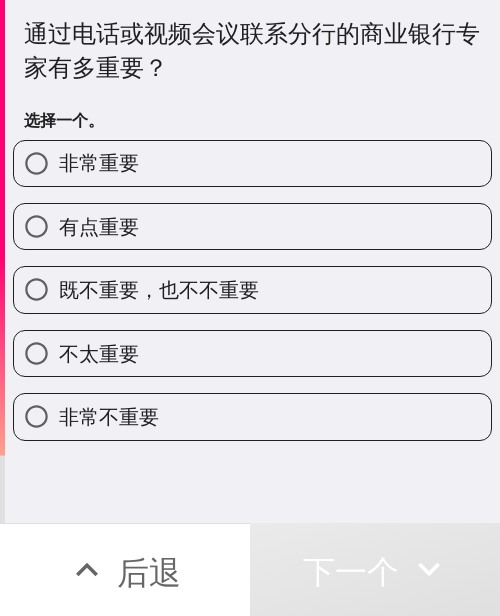 click on "有点重要" at bounding box center [99, 226] 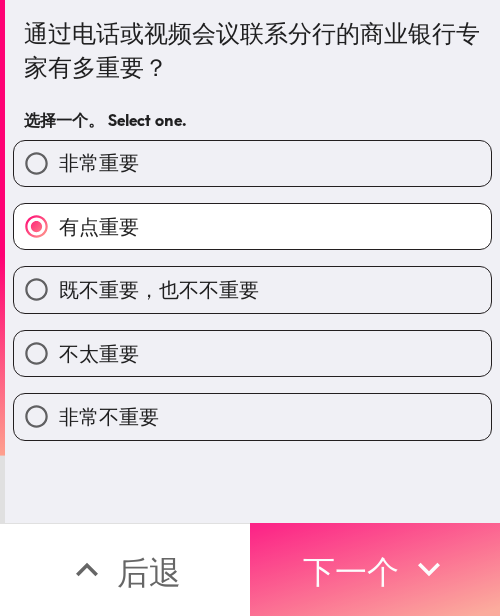 drag, startPoint x: 333, startPoint y: 551, endPoint x: 299, endPoint y: 537, distance: 36.769554 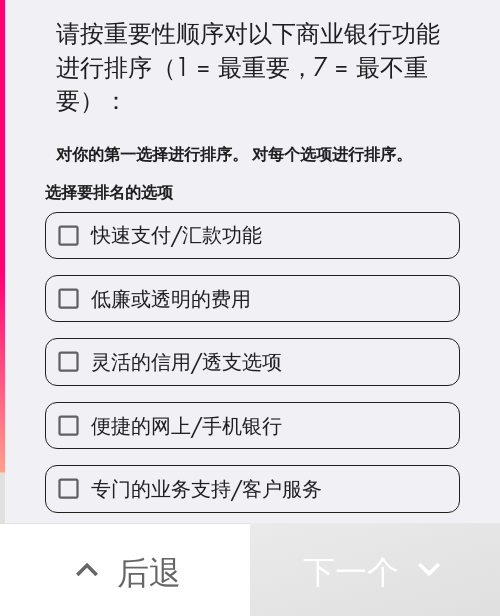 click on "灵活的信用/透支选项" at bounding box center (186, 361) 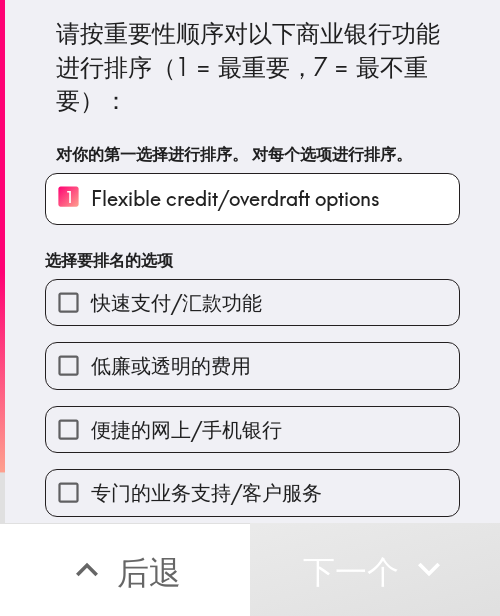 click on "快速支付/汇款功能" at bounding box center [252, 302] 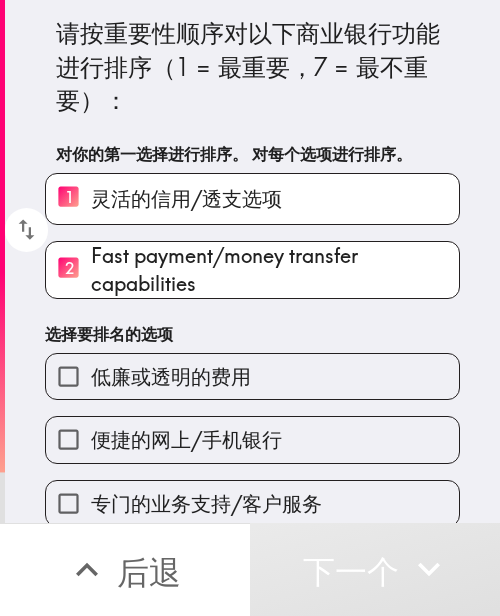 click on "便捷的网上/手机银行" at bounding box center [244, 431] 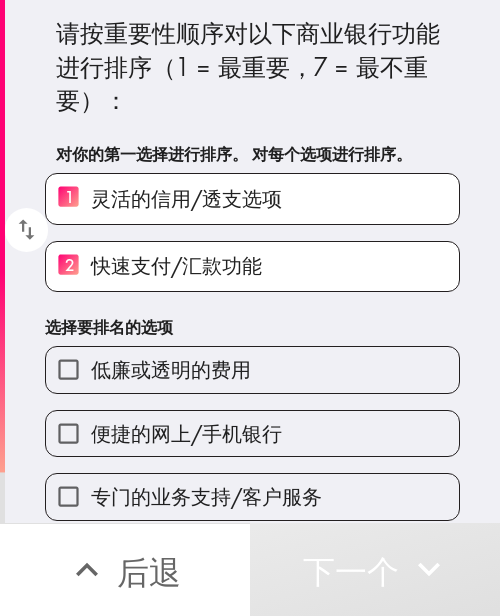 drag, startPoint x: 196, startPoint y: 418, endPoint x: 207, endPoint y: 454, distance: 37.64306 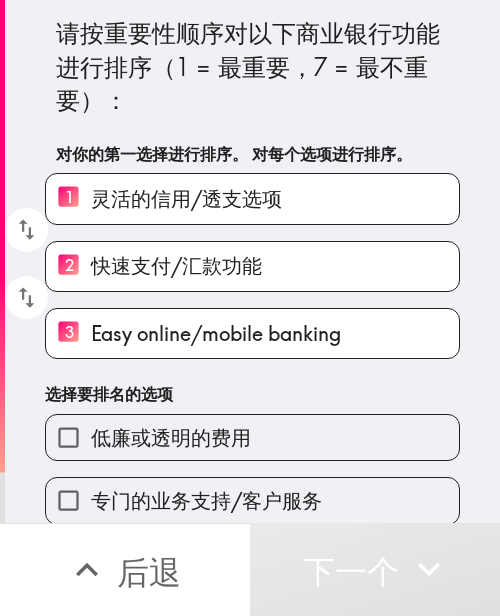 click on "专门的业务支持/客户服务" at bounding box center (244, 492) 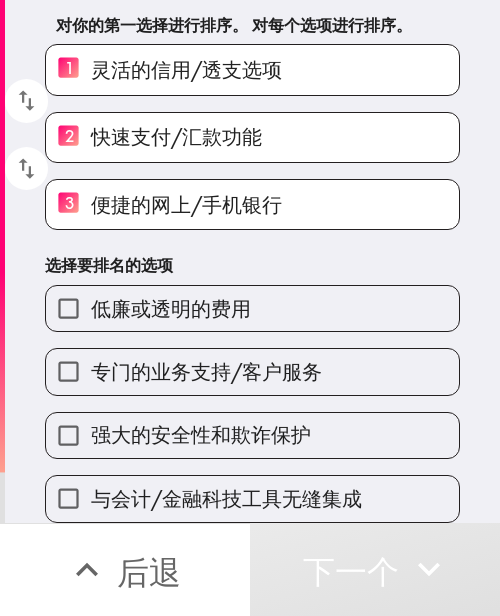 scroll, scrollTop: 144, scrollLeft: 0, axis: vertical 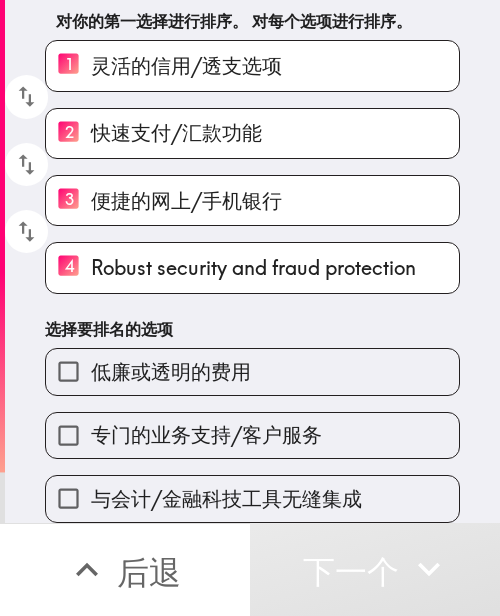click on "专门的业务支持/客户服务" at bounding box center (206, 434) 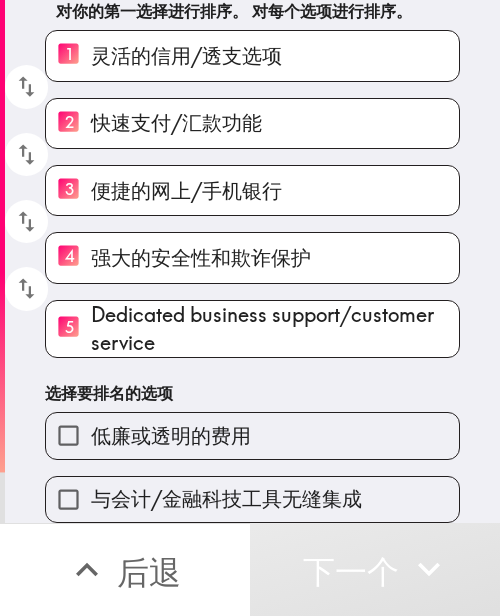 click on "低廉或透明的费用" at bounding box center [171, 435] 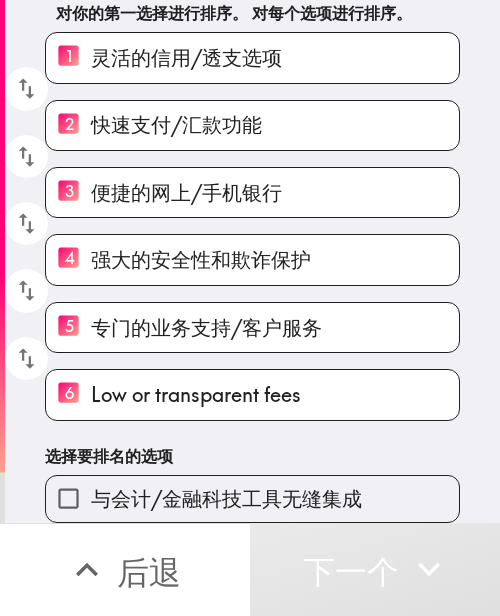 click on "与会计/金融科技工具无缝集成" at bounding box center [226, 499] 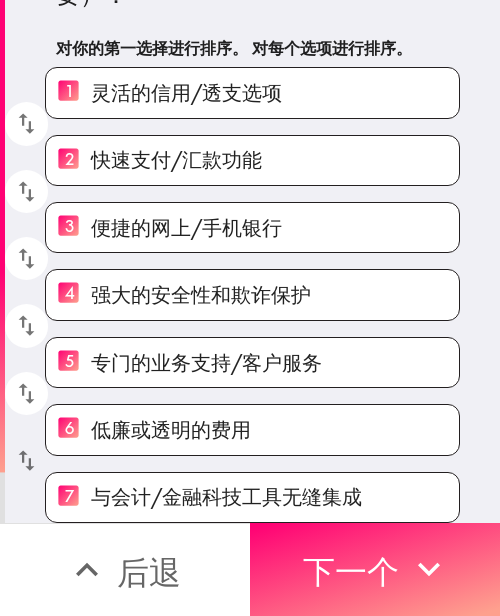scroll, scrollTop: 121, scrollLeft: 0, axis: vertical 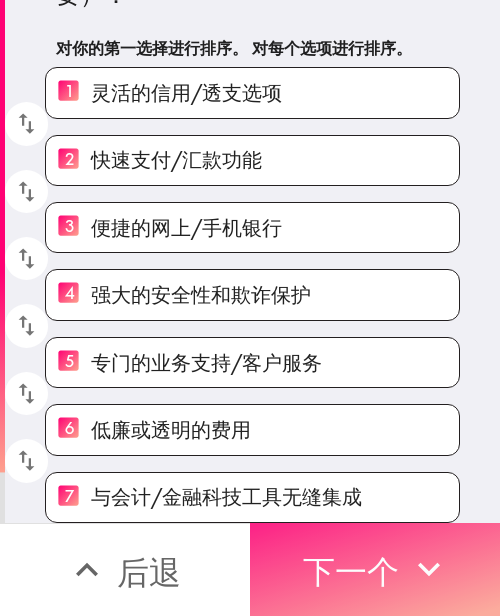 click on "下一个" at bounding box center [351, 572] 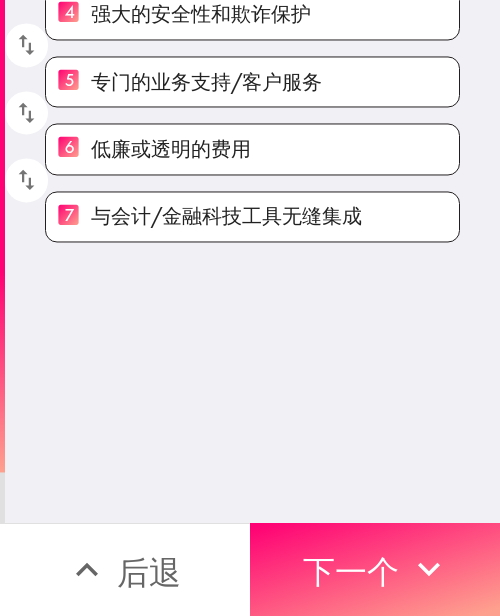 scroll, scrollTop: 0, scrollLeft: 0, axis: both 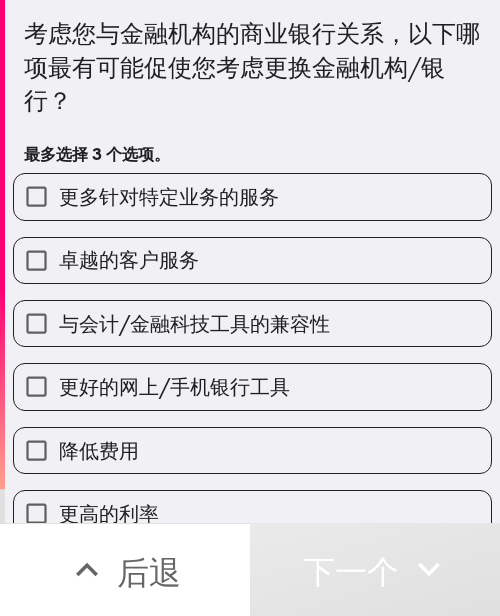 click on "卓越的客户服务" at bounding box center (129, 259) 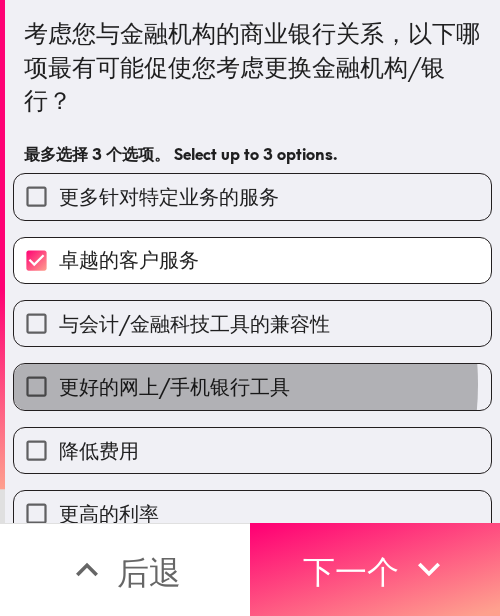 click on "更好的网上/手机银行工具" at bounding box center [174, 386] 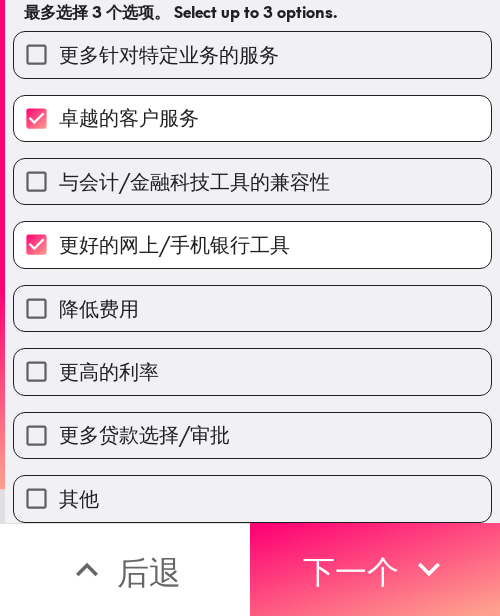 scroll, scrollTop: 157, scrollLeft: 0, axis: vertical 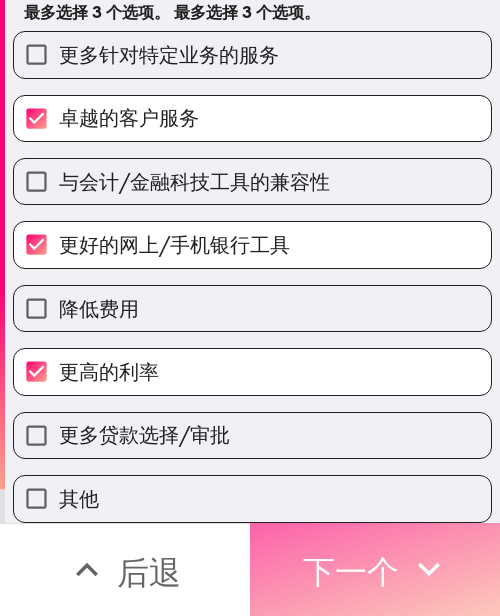 click on "下一个" at bounding box center [351, 569] 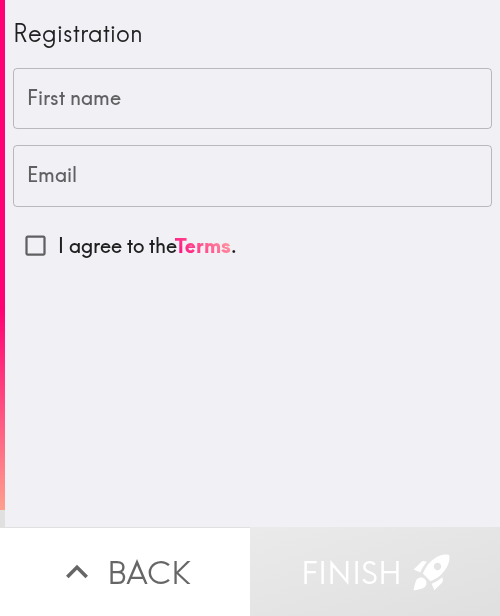 scroll, scrollTop: 0, scrollLeft: 0, axis: both 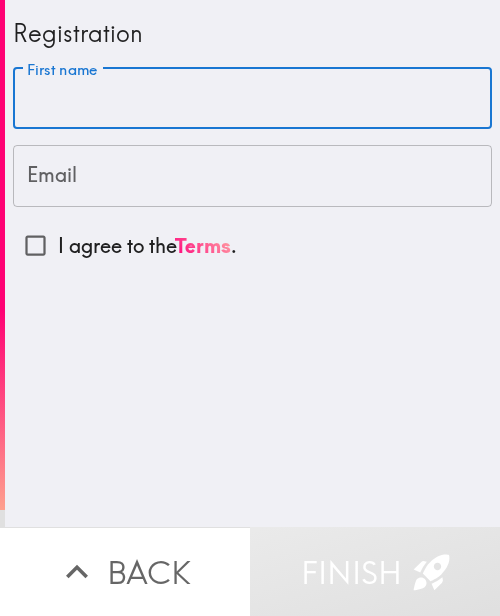 paste on "Lester" 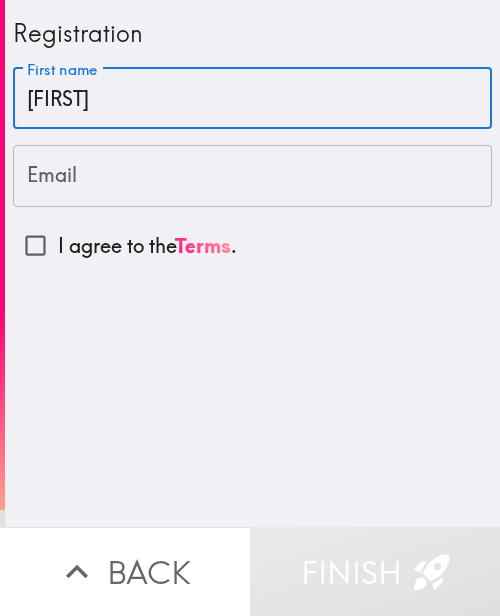 type on "Lester" 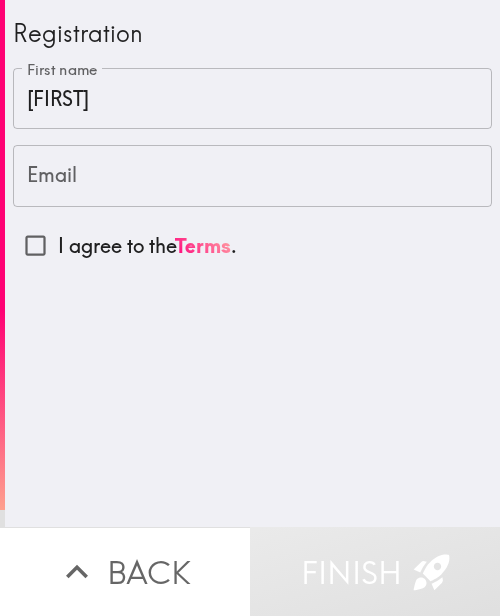 click on "Registration First name Lester First name Email Email I agree to the  Terms ." at bounding box center [252, 263] 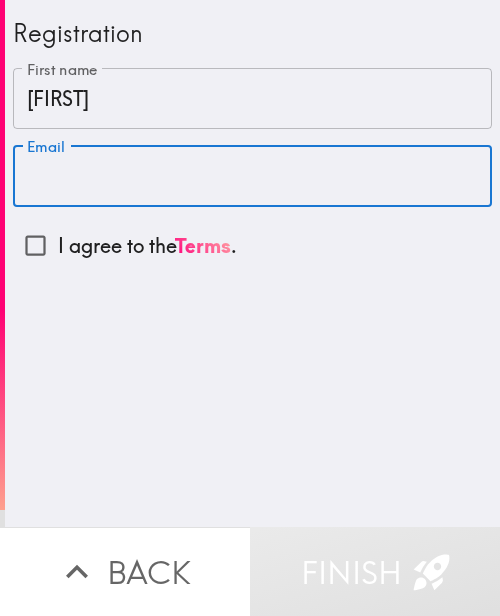 paste on "lesterlee4288@gmail.com" 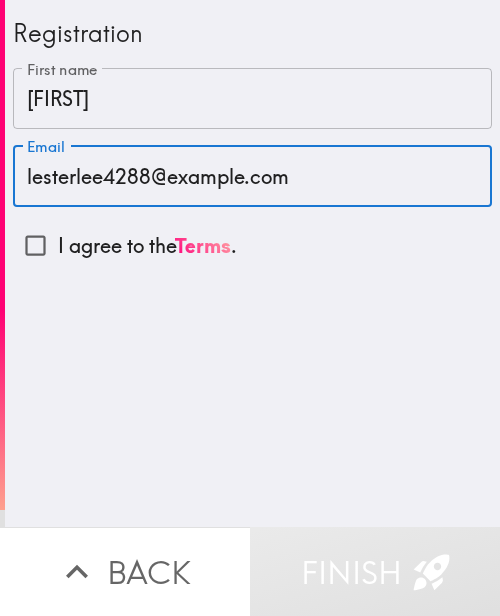 type on "lesterlee4288@gmail.com" 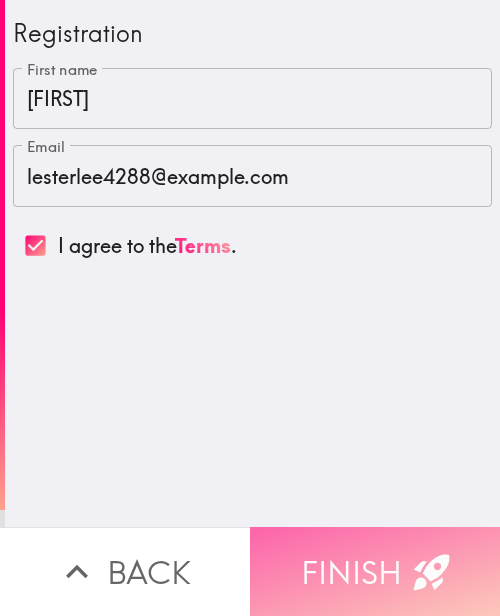 click on "Finish" at bounding box center [375, 571] 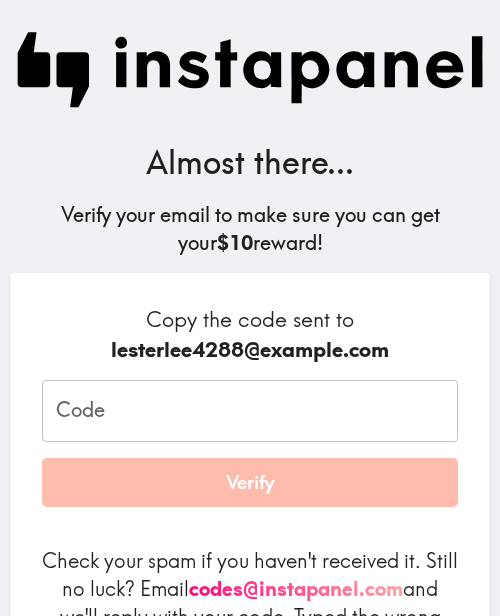 click on "Verify your email to make sure you can get your  $10  reward!" at bounding box center [250, 229] 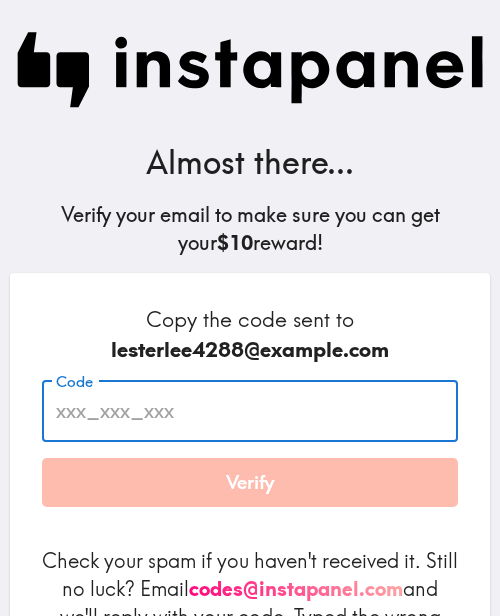 click on "Code" at bounding box center (250, 411) 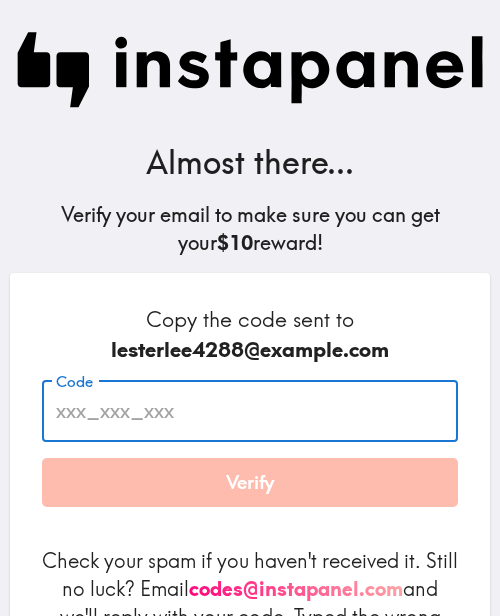 paste on "mnh_jfr_dit" 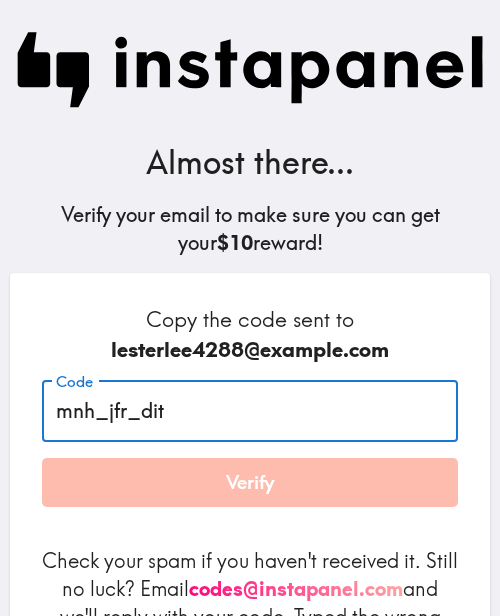 type on "mnh_jfr_dit" 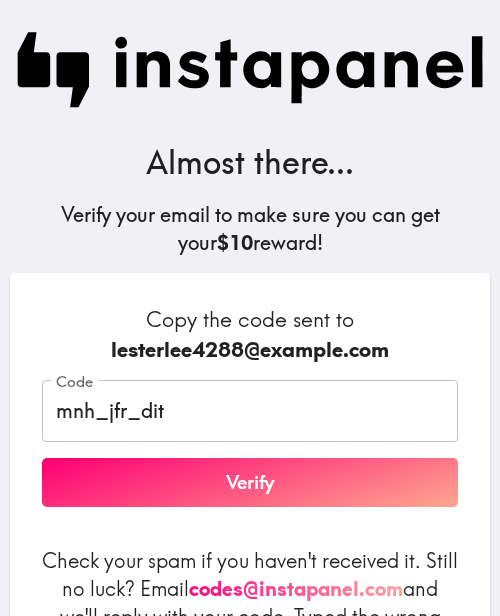 click on "Verify" at bounding box center [250, 483] 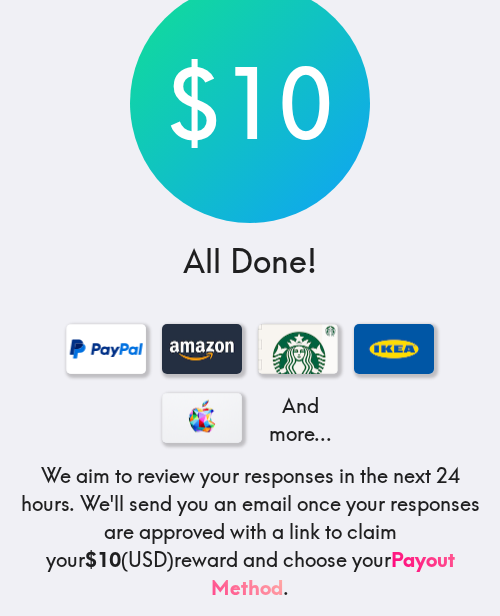 scroll, scrollTop: 0, scrollLeft: 0, axis: both 